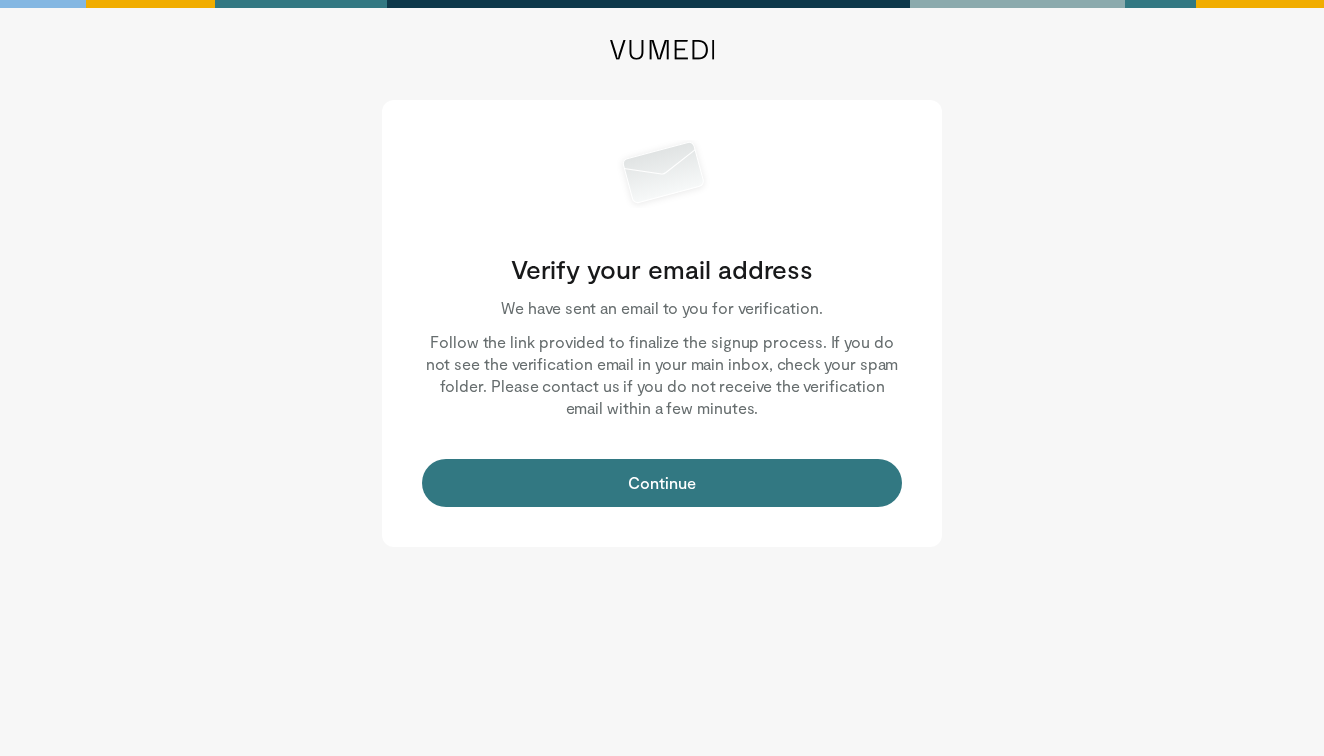 scroll, scrollTop: 0, scrollLeft: 0, axis: both 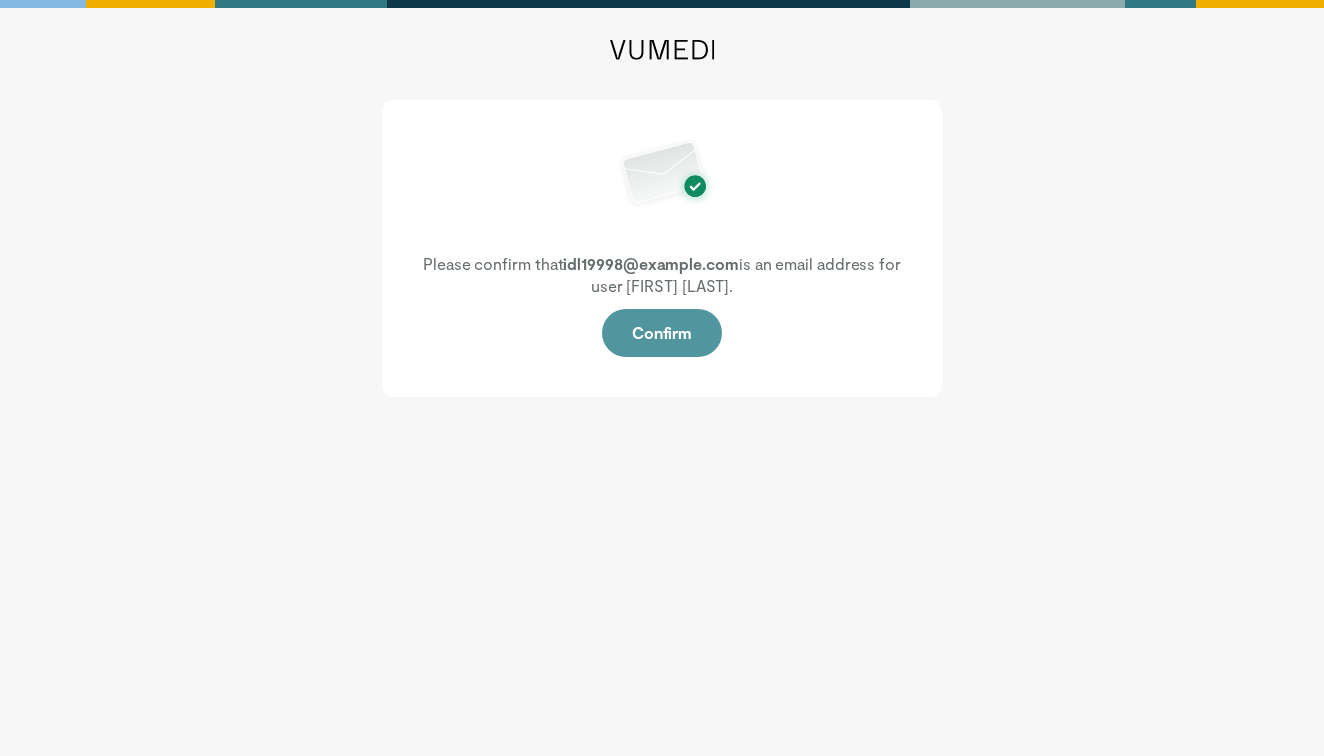 click on "Confirm" at bounding box center [662, 333] 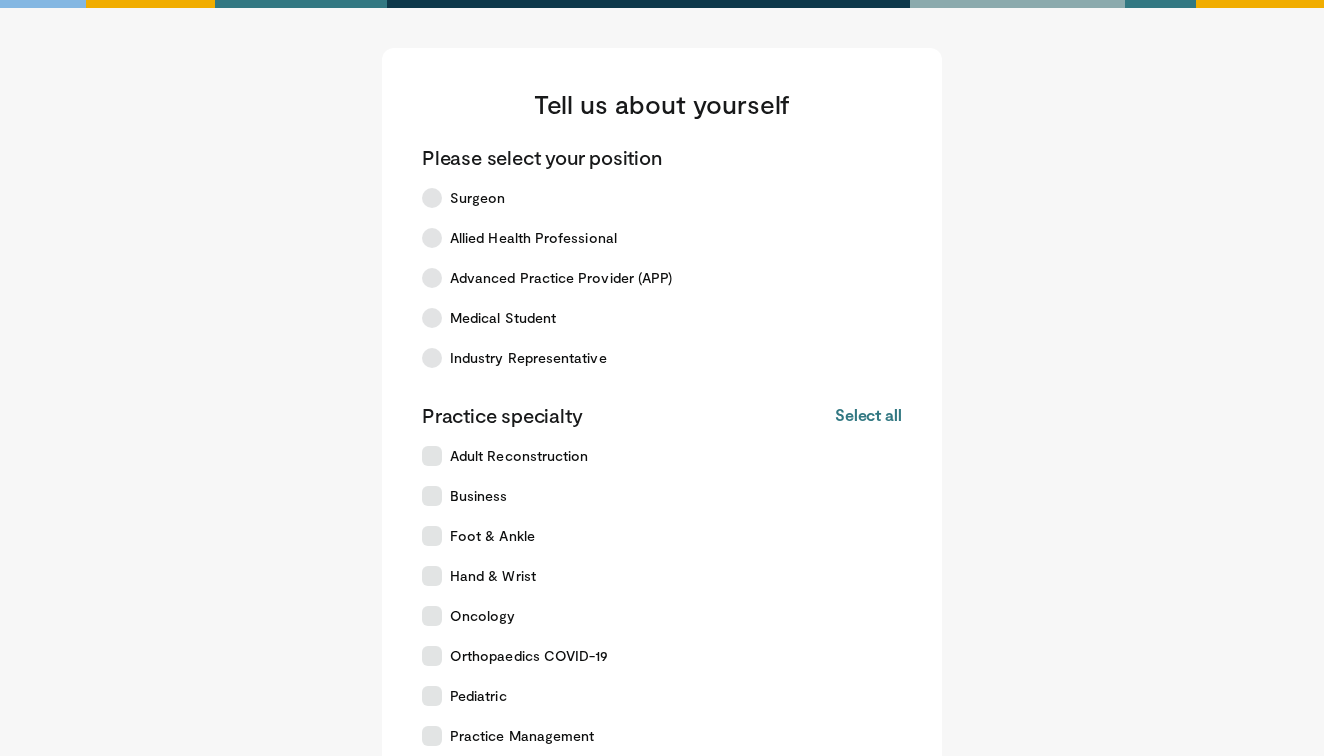 scroll, scrollTop: 0, scrollLeft: 0, axis: both 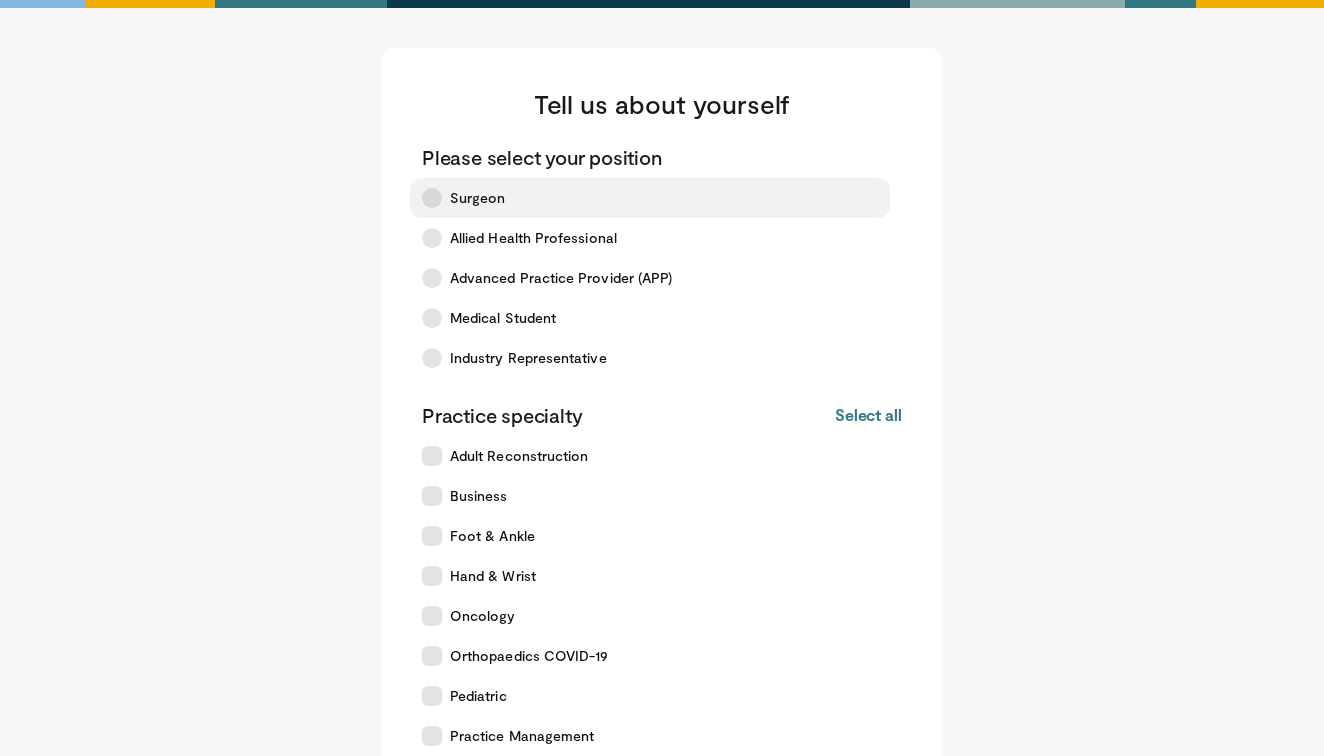 click on "Surgeon" at bounding box center (650, 198) 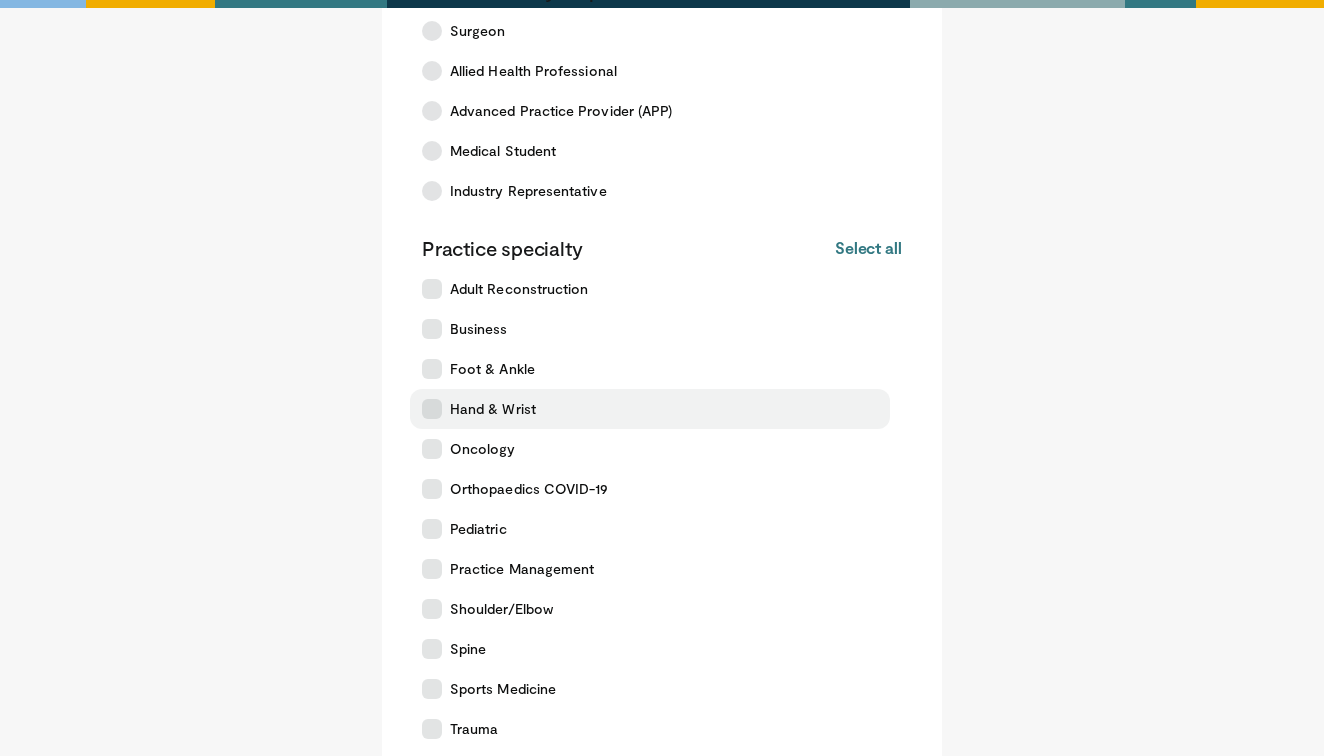 scroll, scrollTop: 177, scrollLeft: 0, axis: vertical 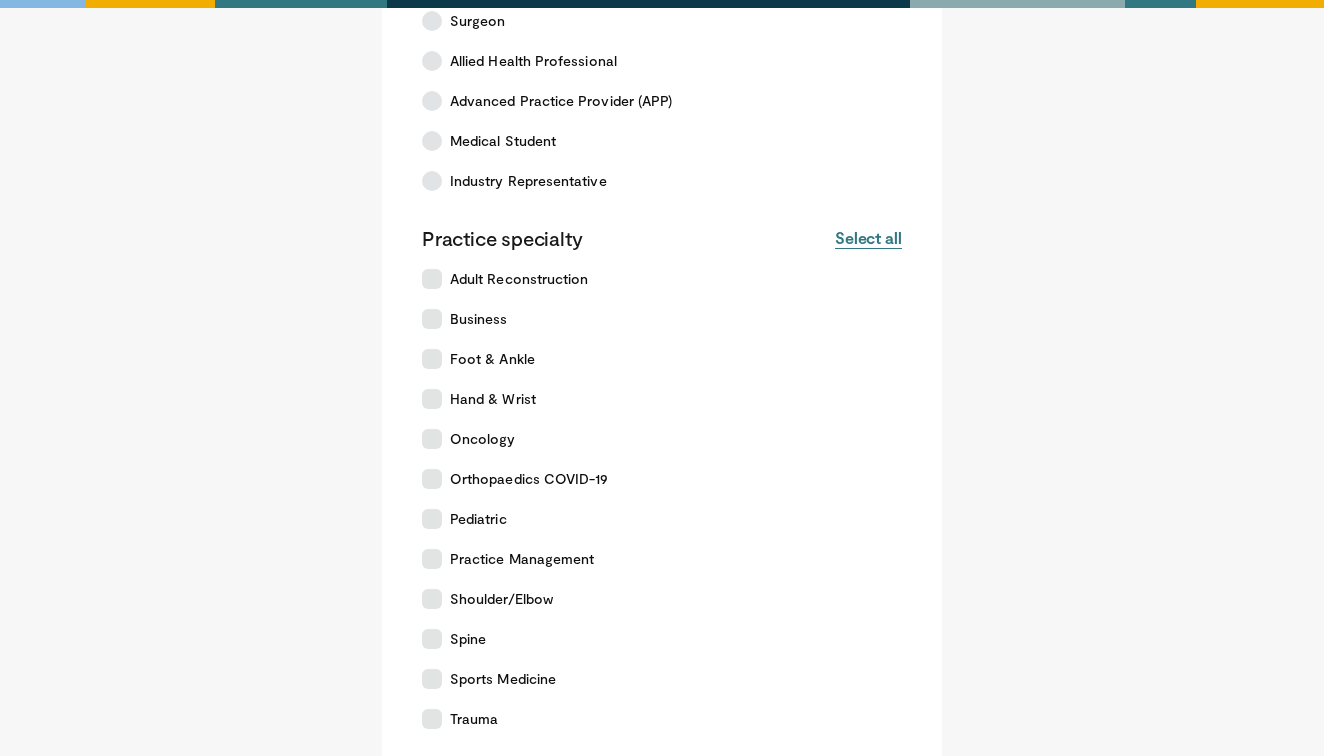 click on "Select all" at bounding box center [868, 238] 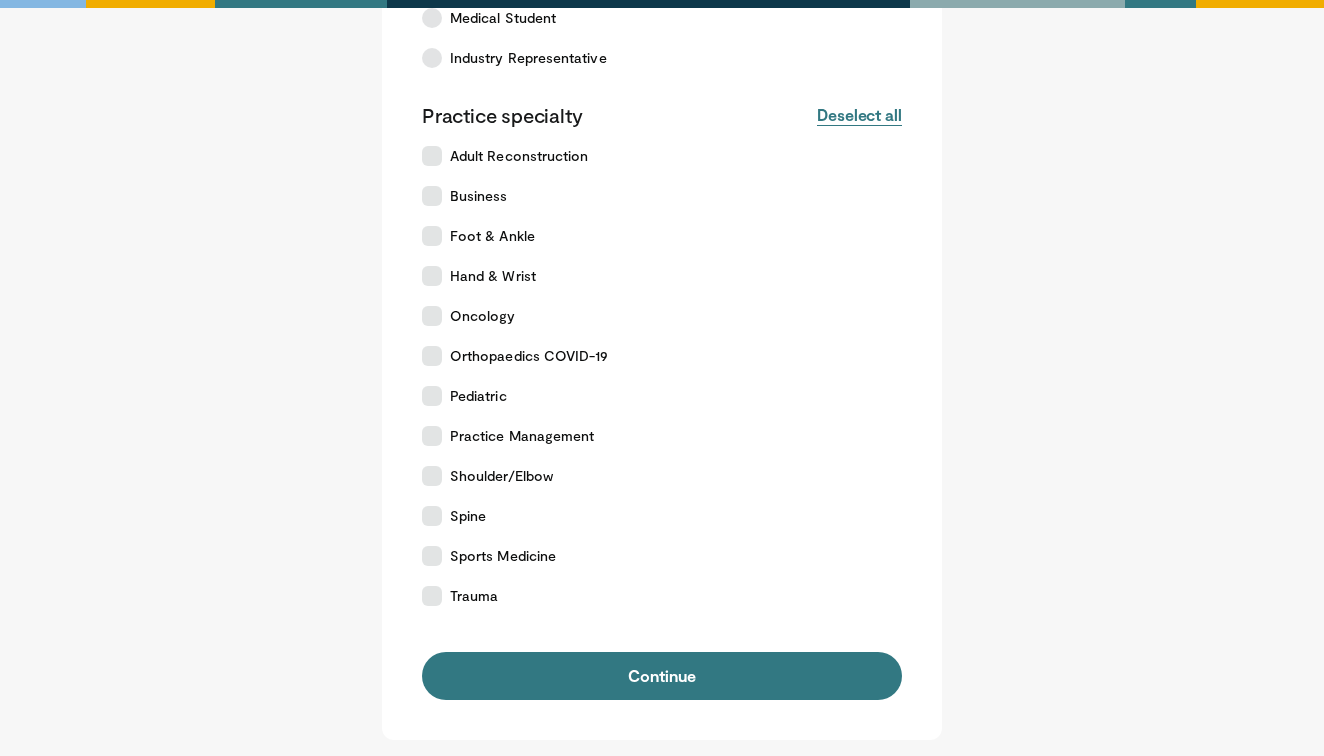 scroll, scrollTop: 370, scrollLeft: 0, axis: vertical 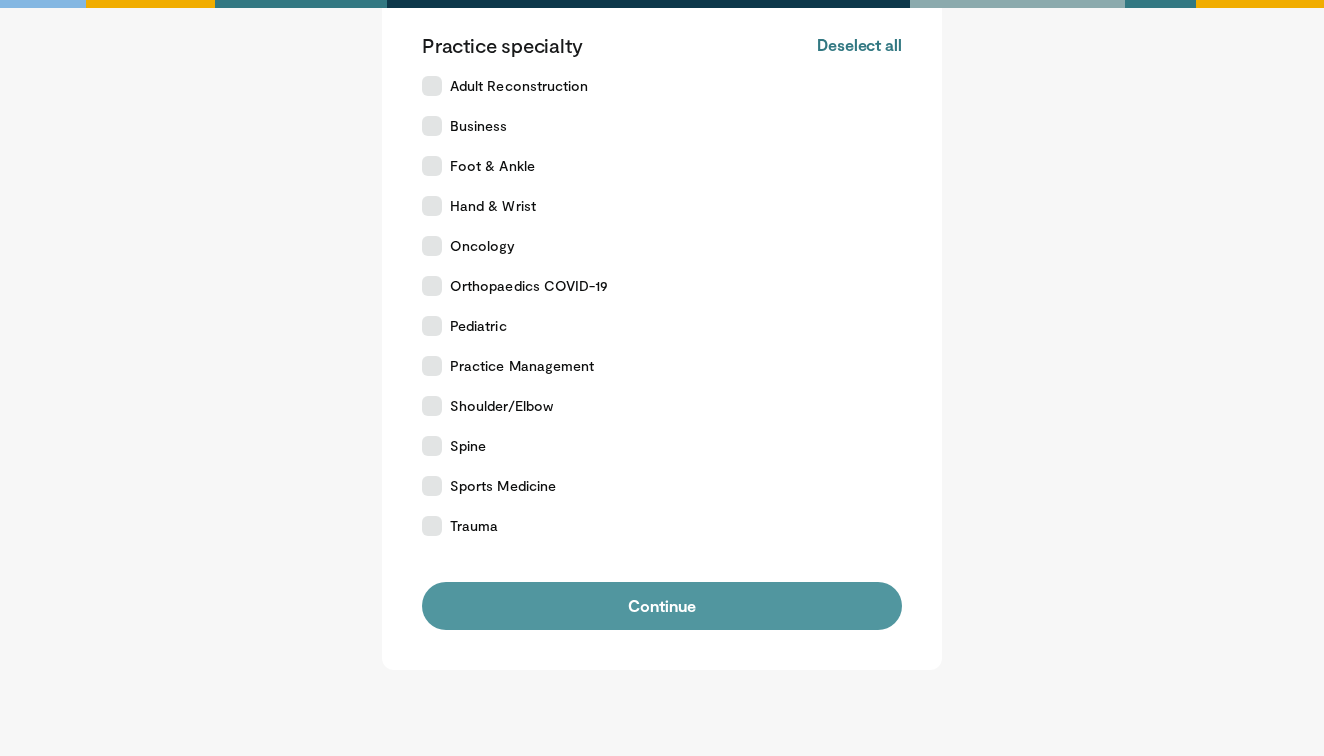 click on "Continue" at bounding box center [662, 606] 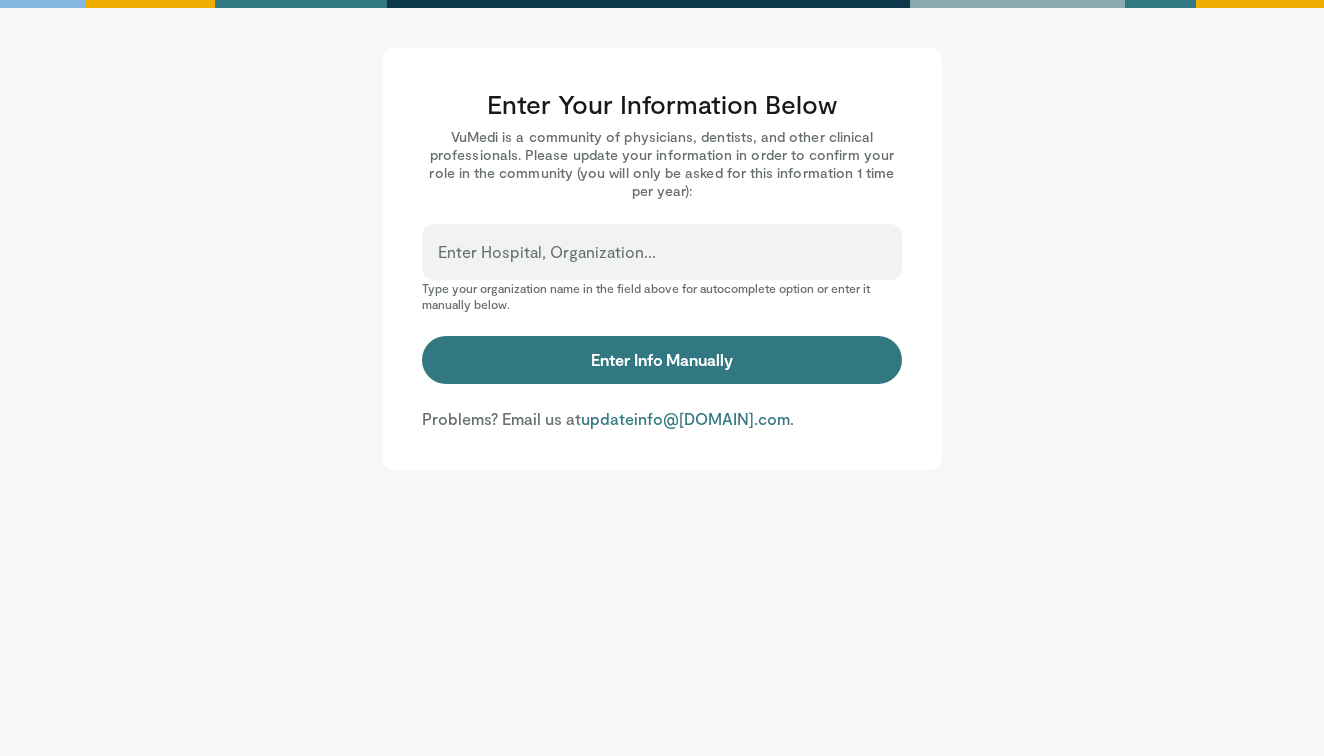 scroll, scrollTop: 0, scrollLeft: 0, axis: both 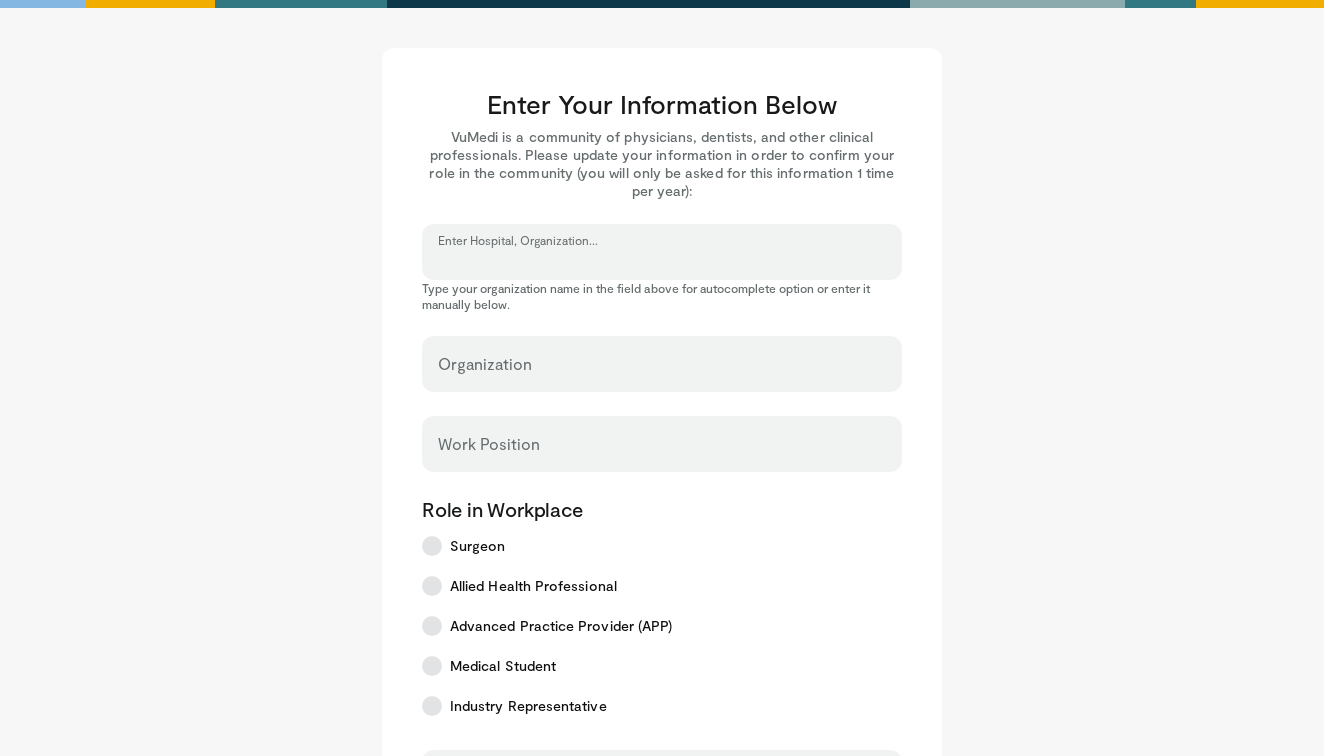 type on "*" 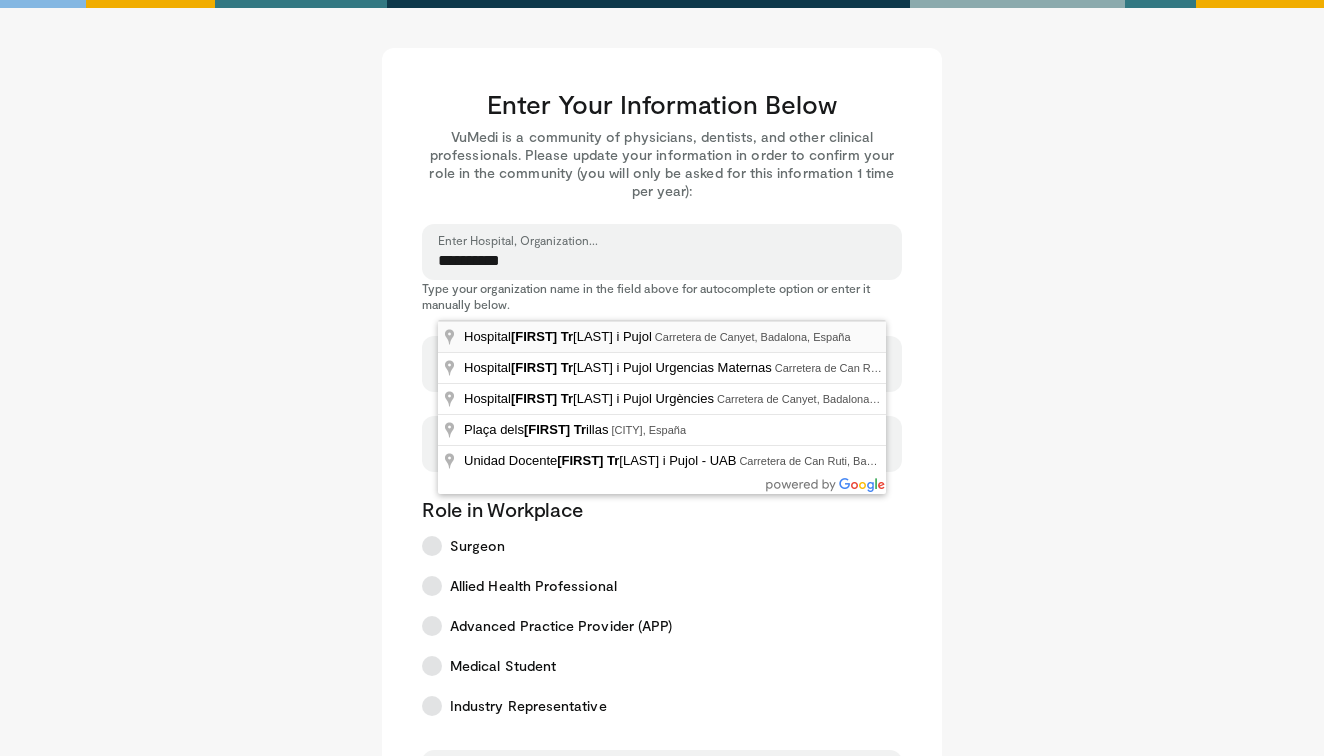 type on "**********" 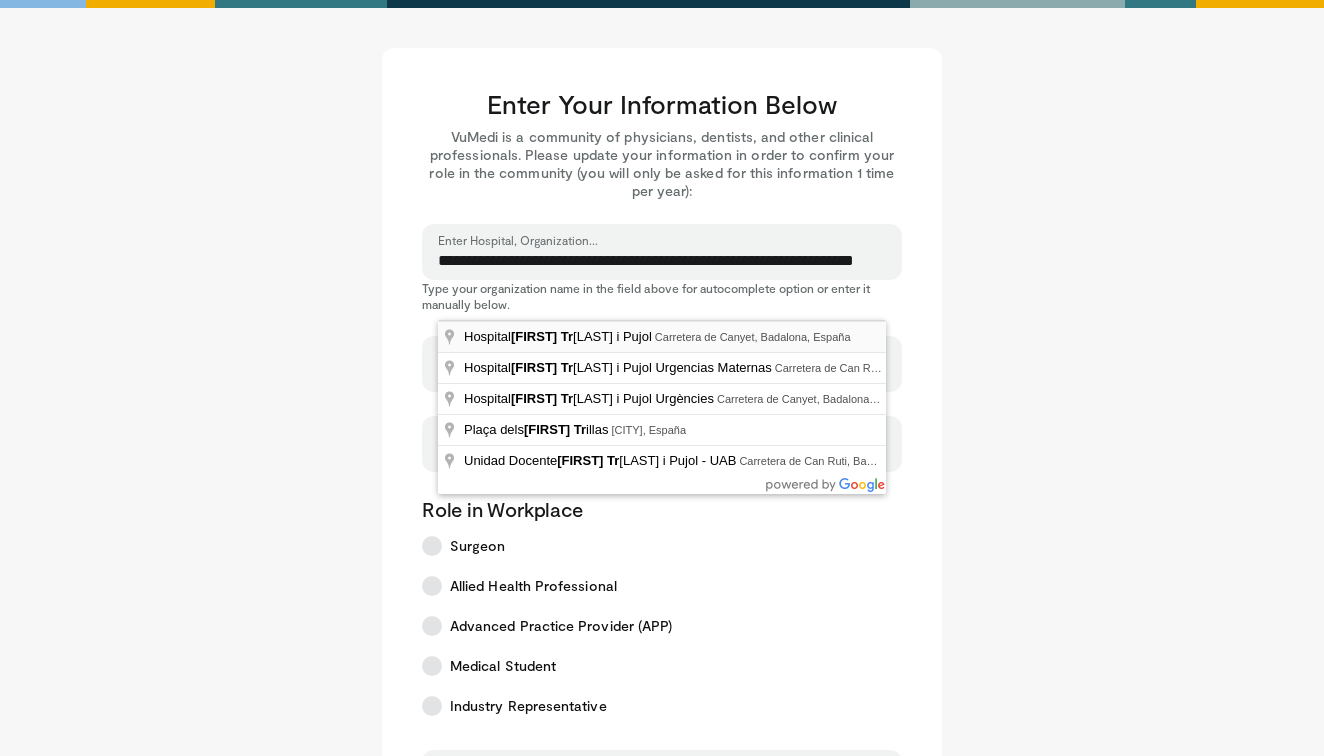 select on "**" 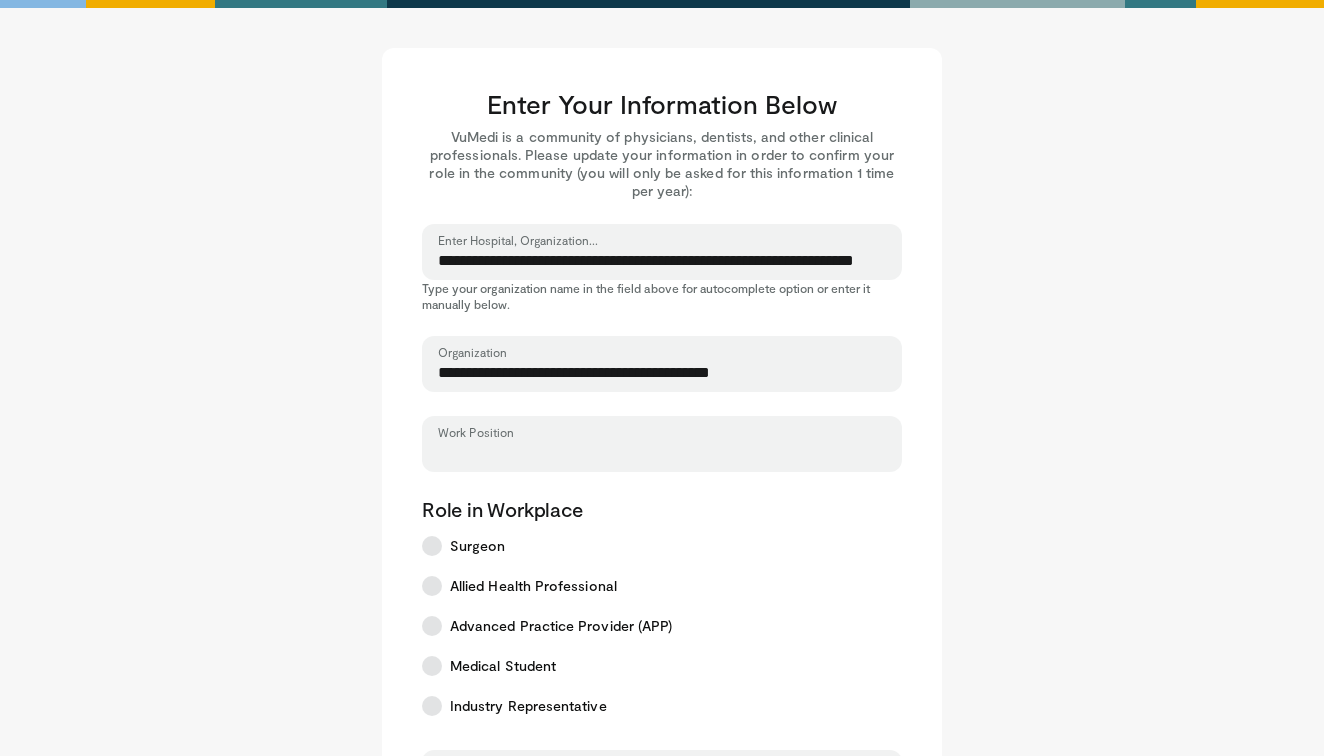 click on "Work Position" at bounding box center [662, 453] 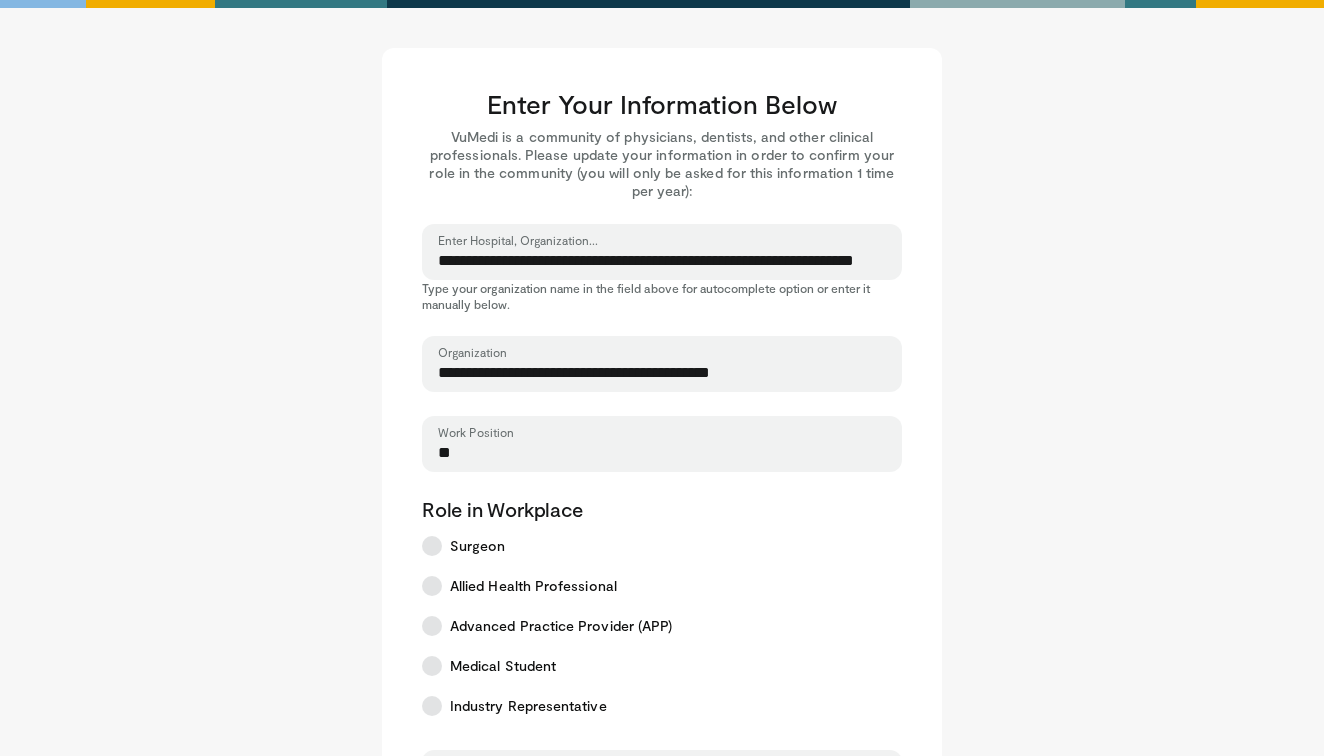 type on "*" 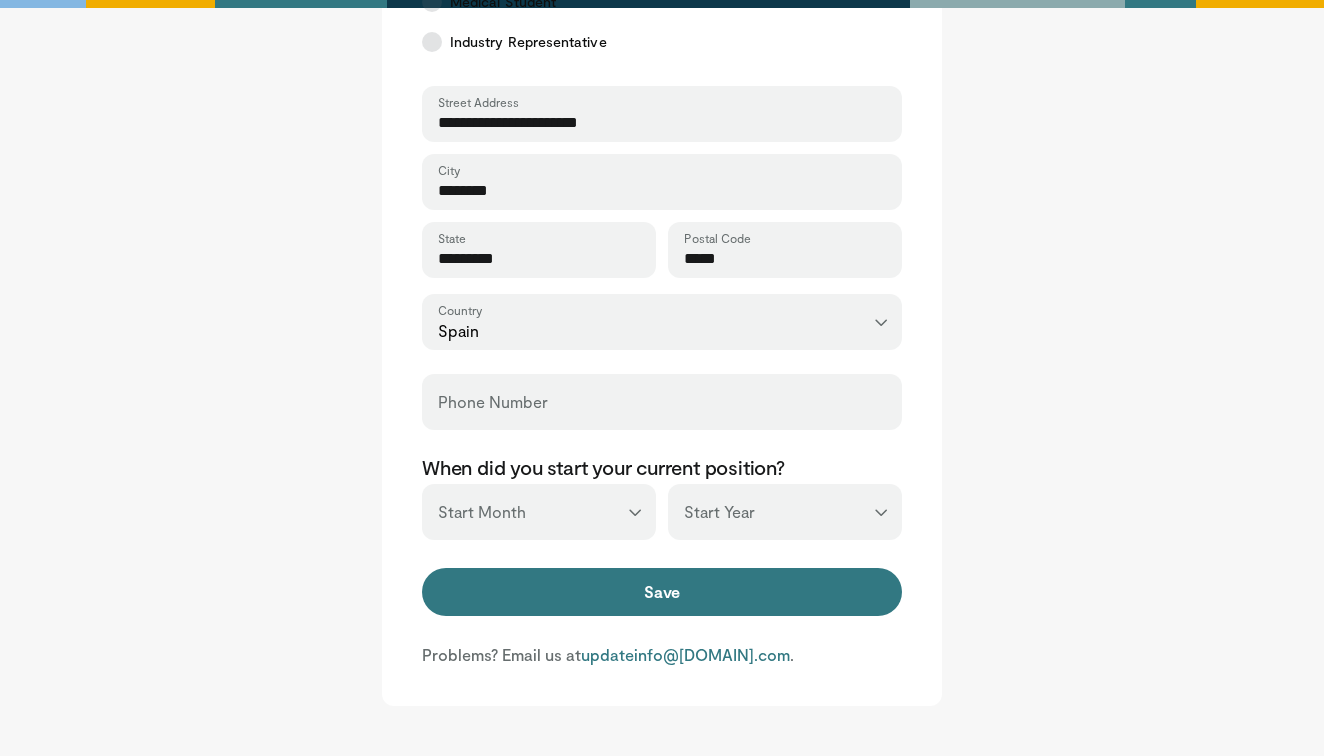 scroll, scrollTop: 665, scrollLeft: 0, axis: vertical 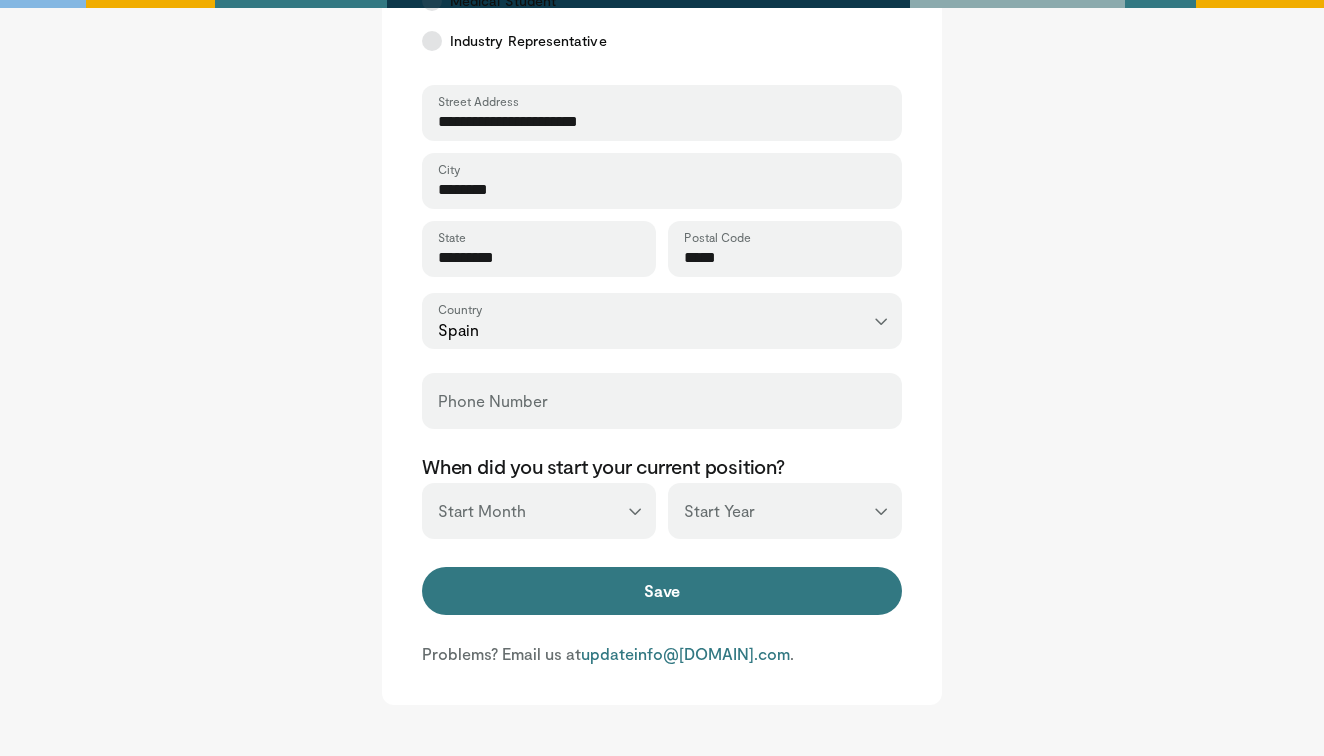 type on "********" 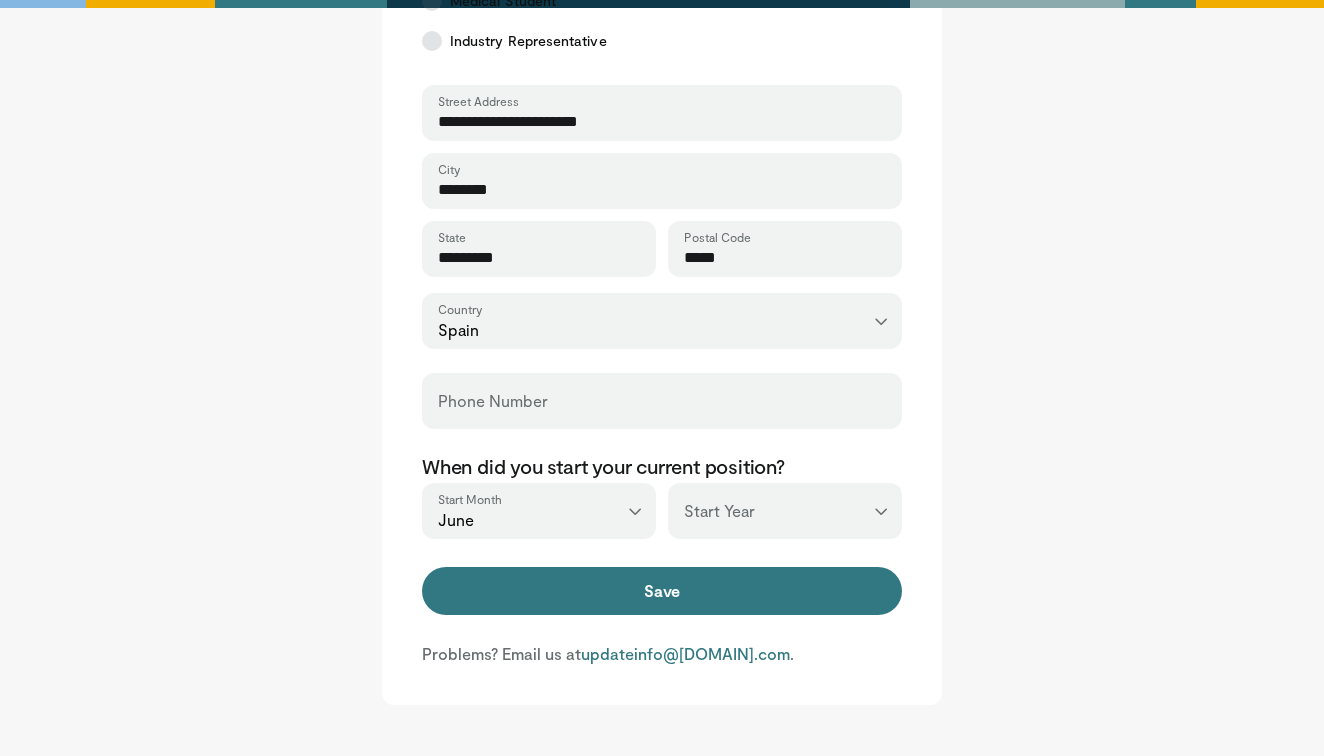 select on "****" 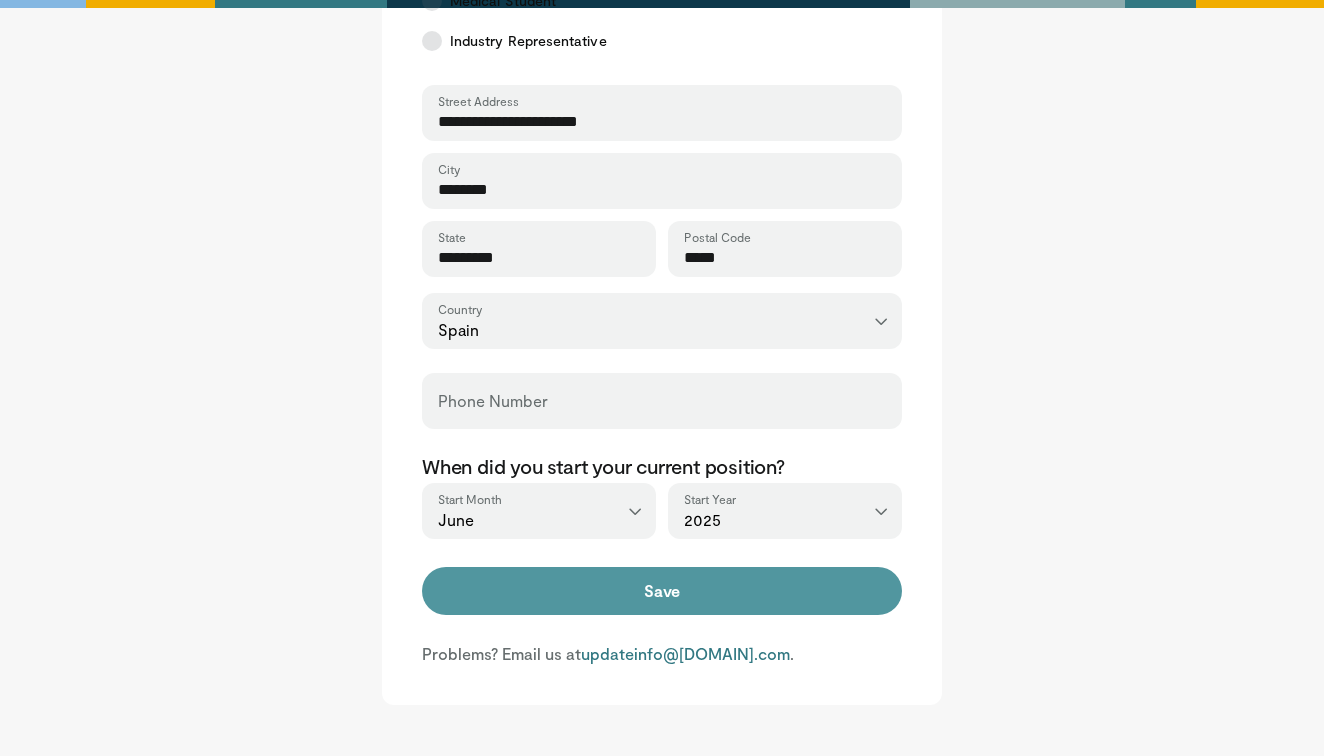click on "Save" at bounding box center (662, 591) 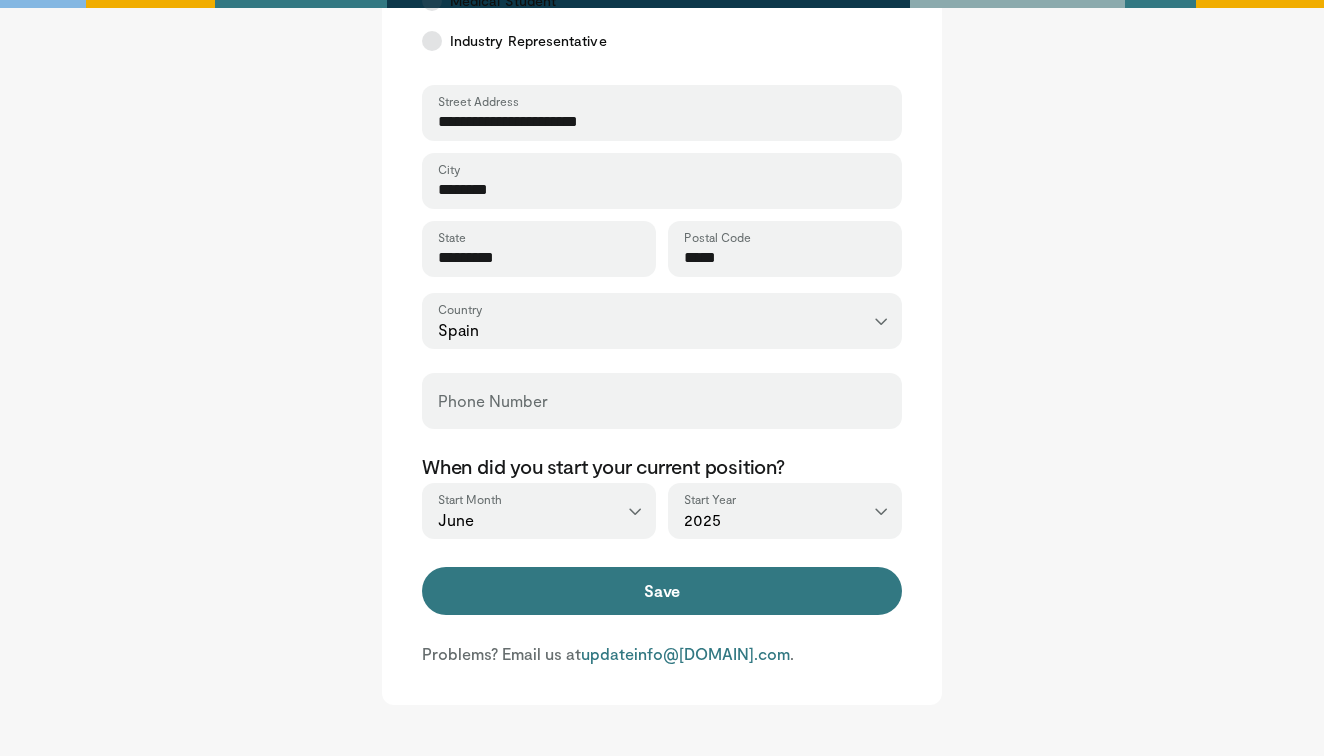 click on "Phone Number" at bounding box center (662, 401) 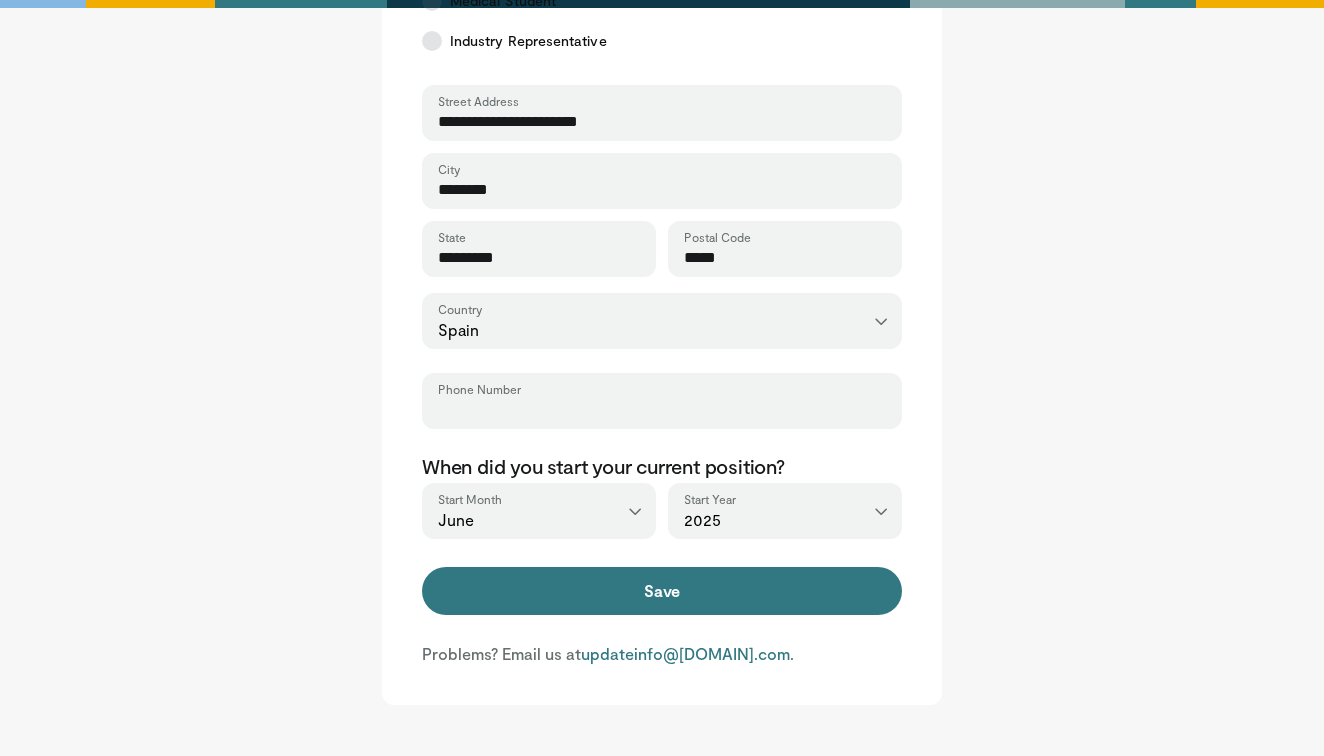 click on "Phone Number" at bounding box center [662, 410] 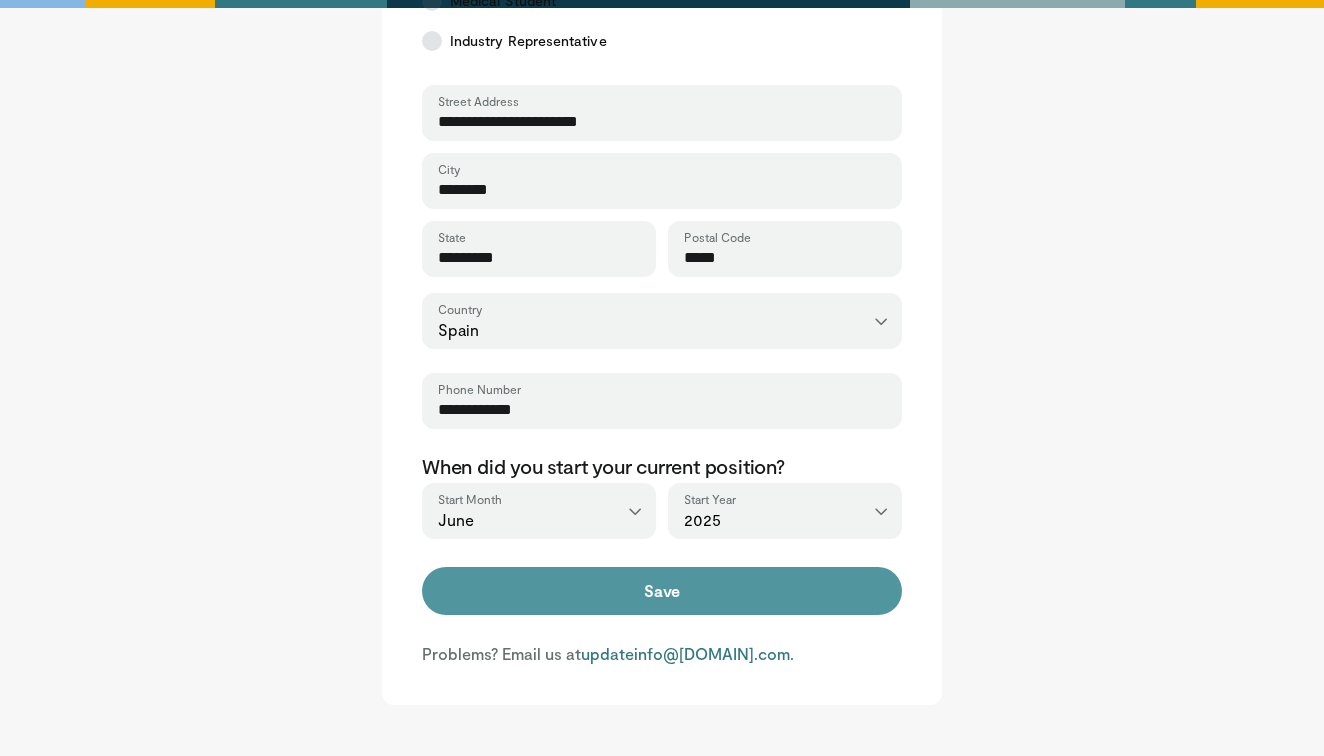 type on "**********" 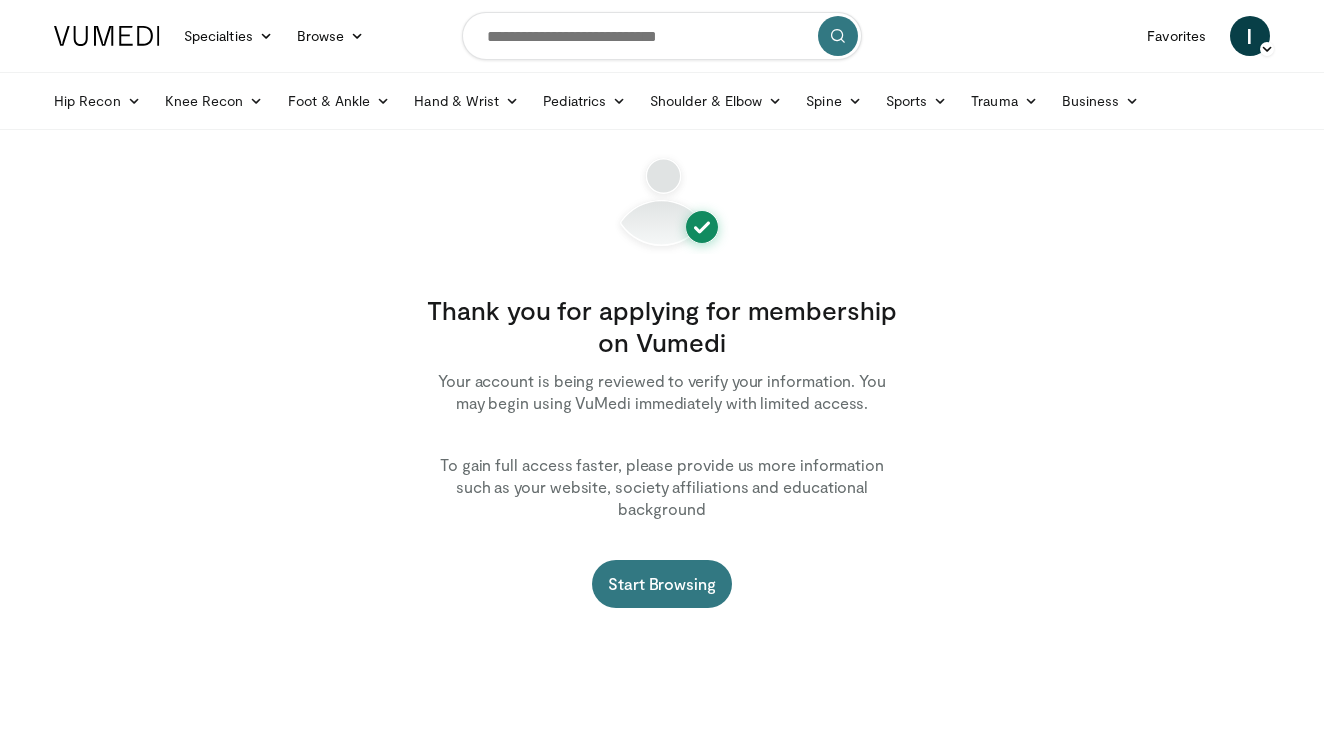 scroll, scrollTop: 0, scrollLeft: 0, axis: both 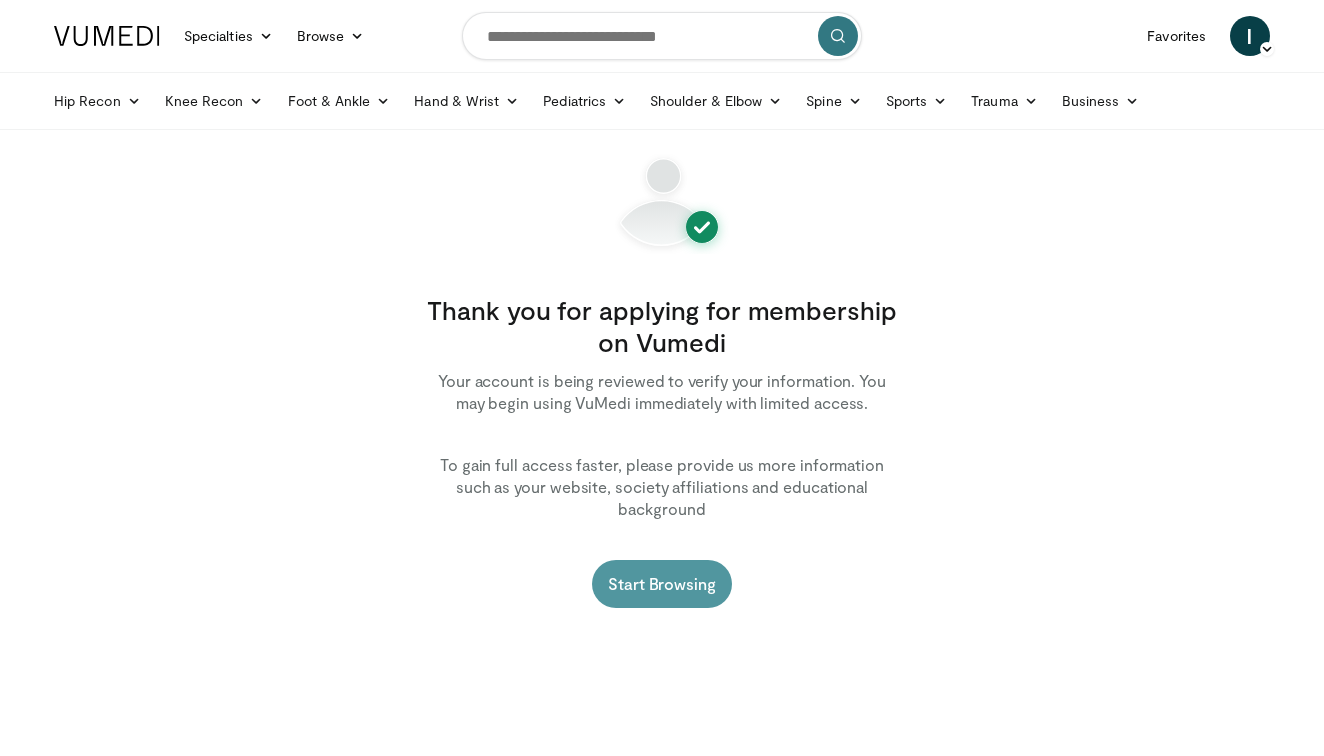click on "Start Browsing" at bounding box center [662, 584] 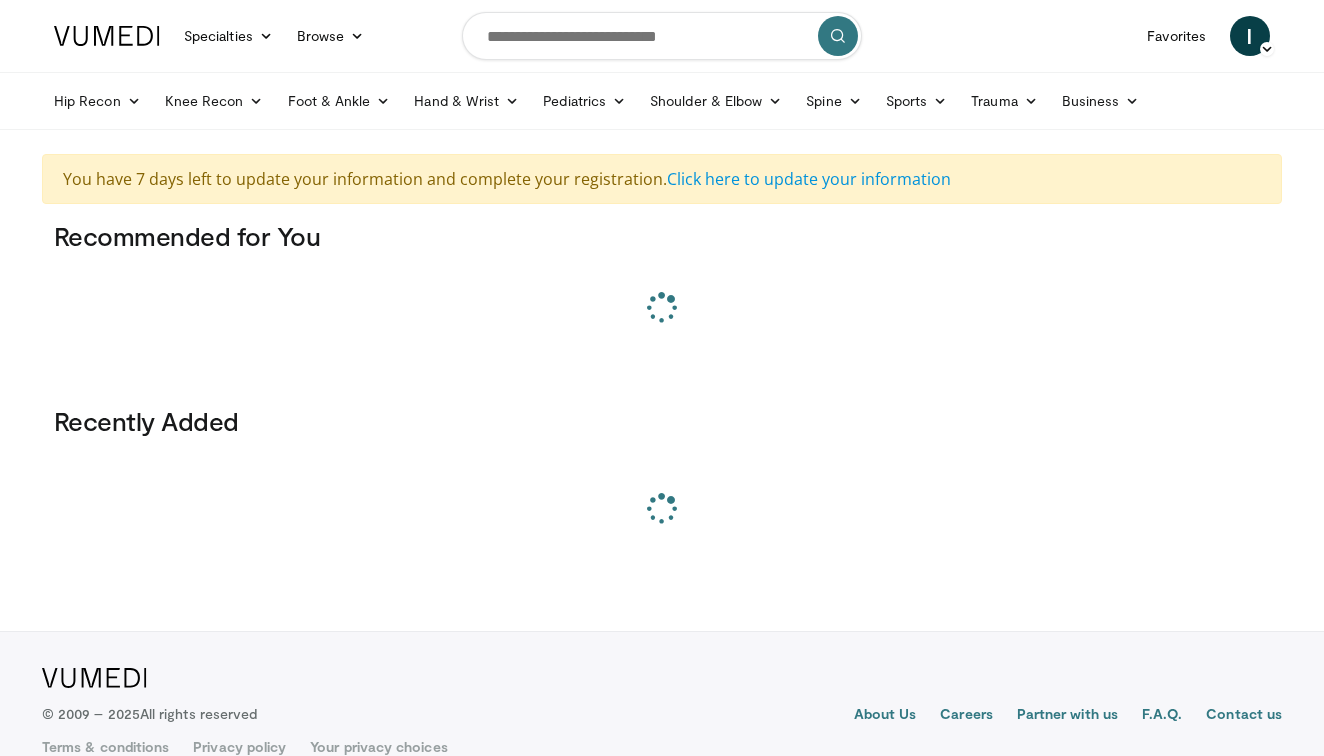 scroll, scrollTop: 0, scrollLeft: 0, axis: both 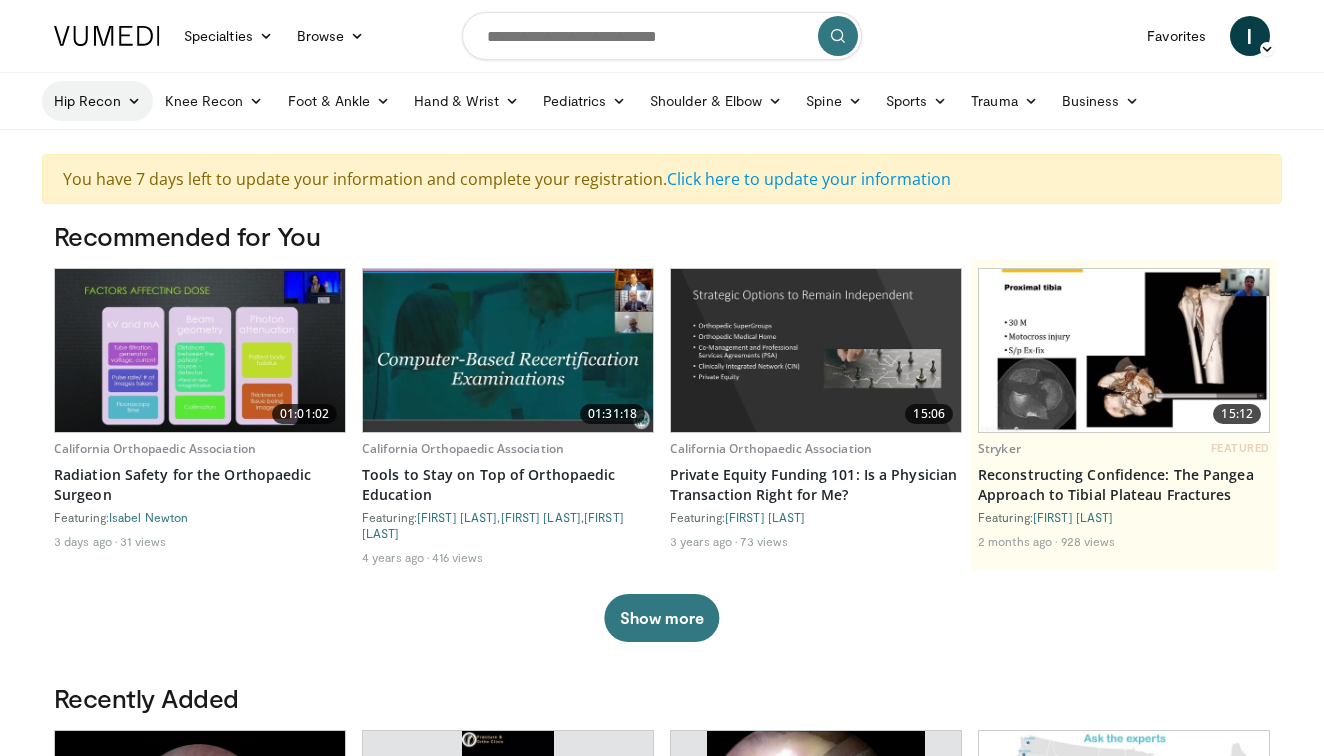 click on "Hip Recon" at bounding box center [97, 101] 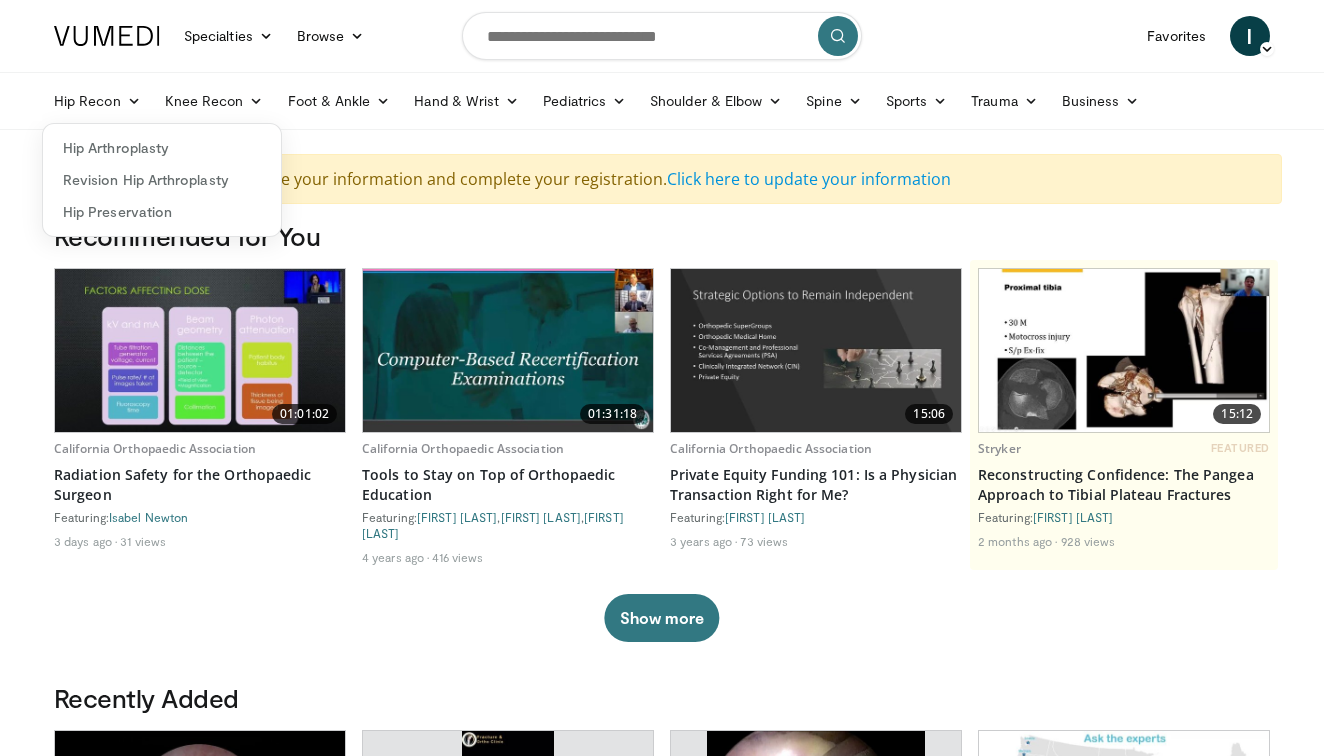 click at bounding box center (662, 36) 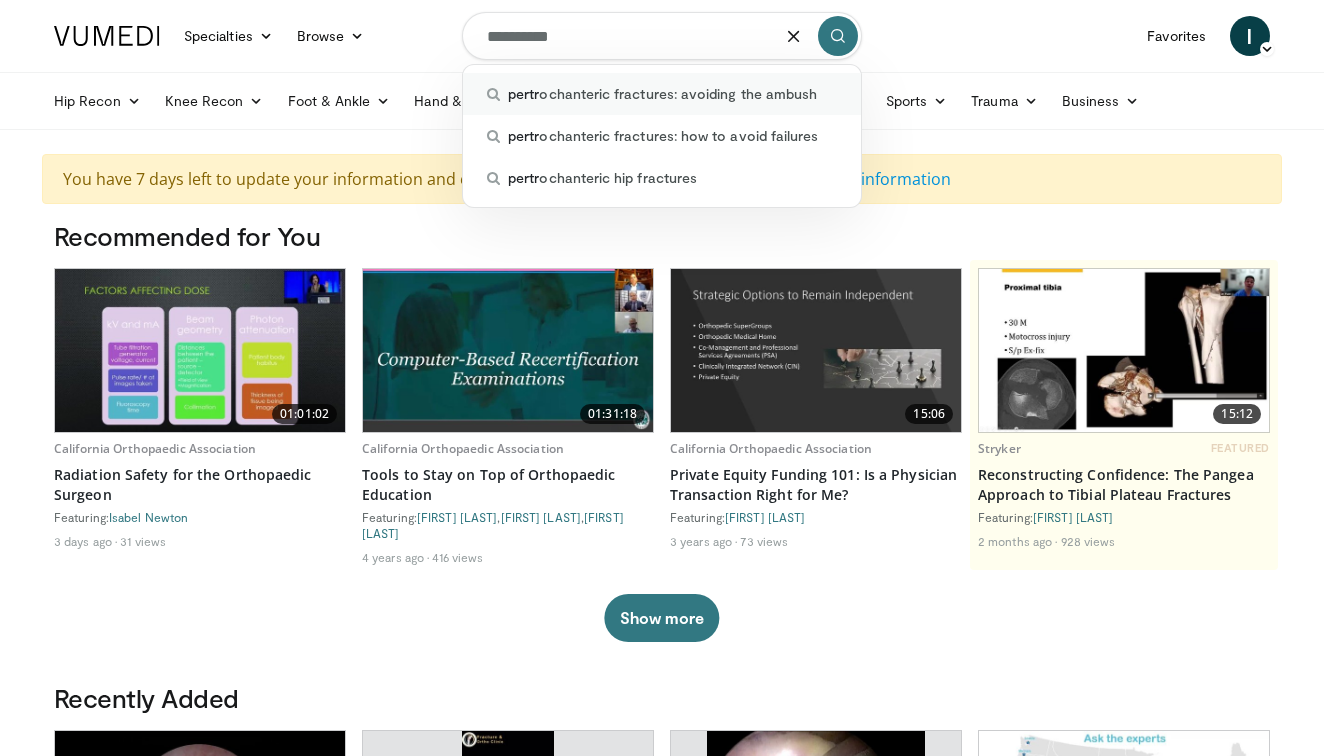 drag, startPoint x: 583, startPoint y: 66, endPoint x: 624, endPoint y: 93, distance: 49.09175 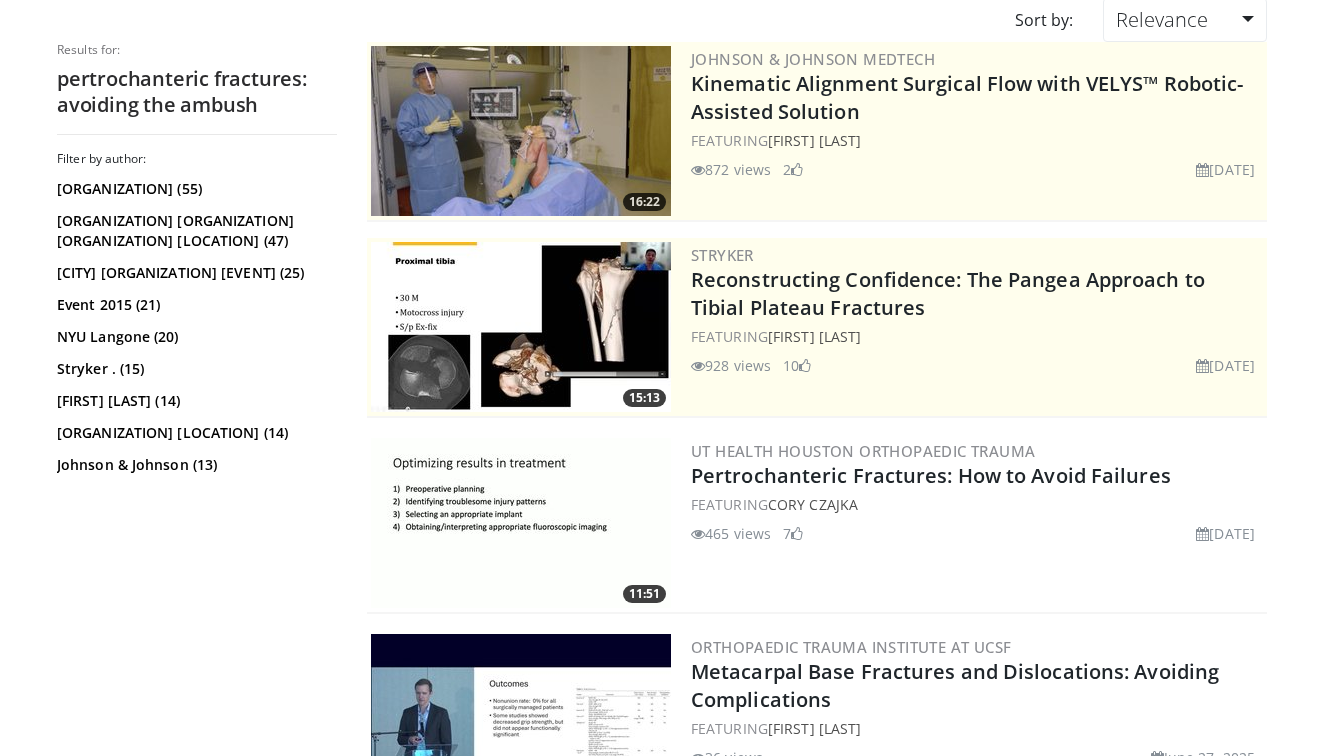 scroll, scrollTop: 311, scrollLeft: 0, axis: vertical 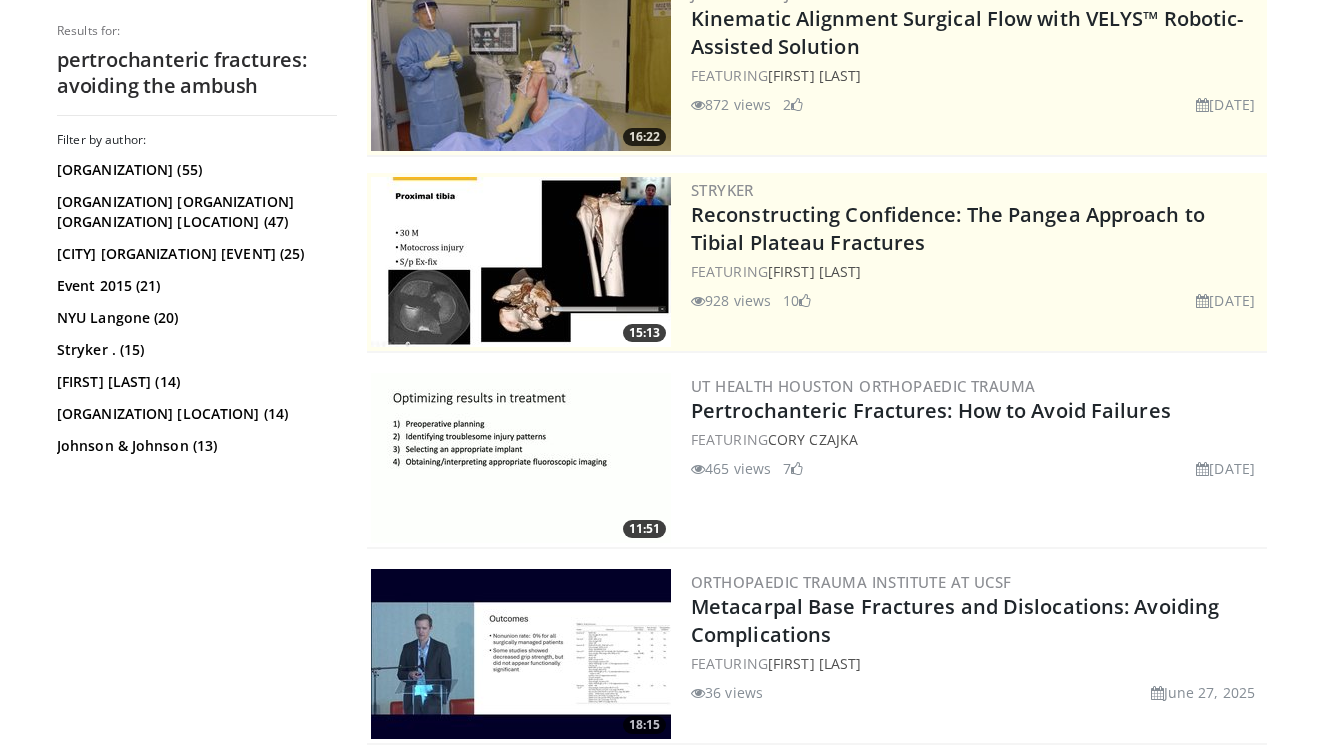 click at bounding box center (521, 458) 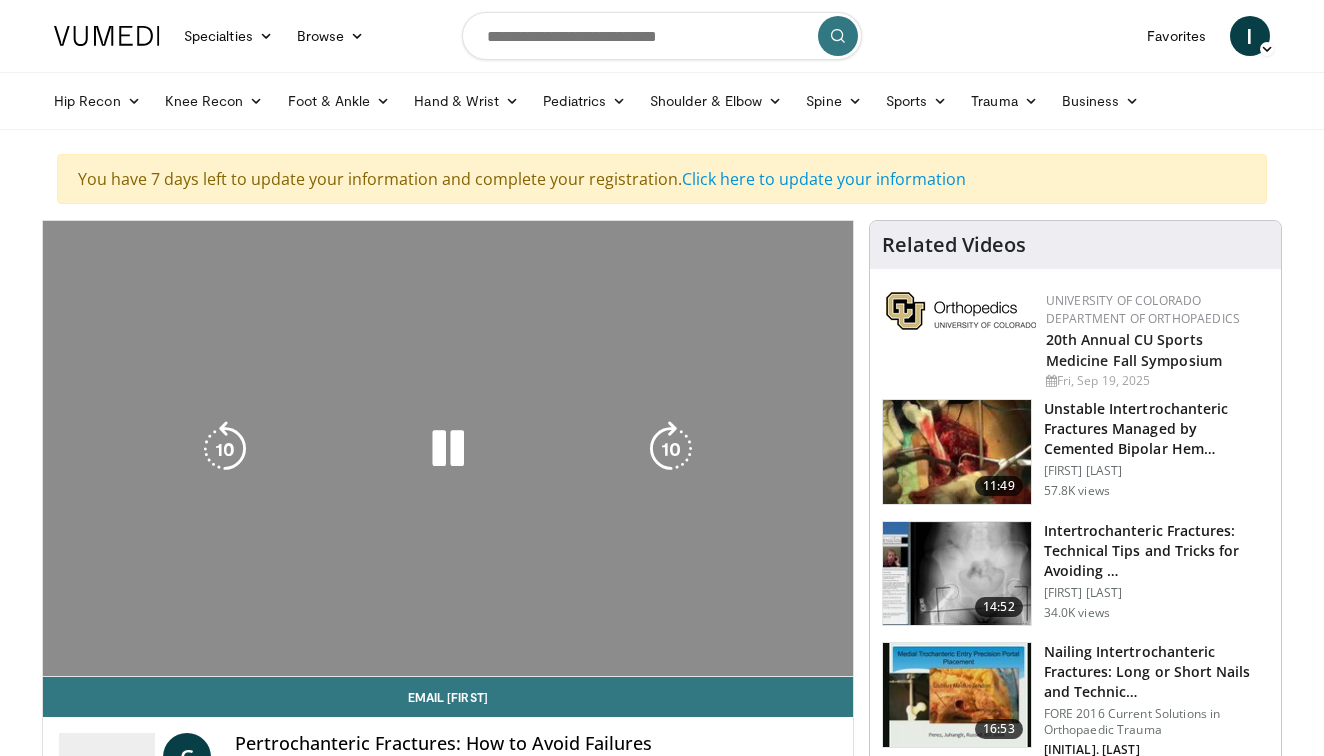 scroll, scrollTop: 0, scrollLeft: 0, axis: both 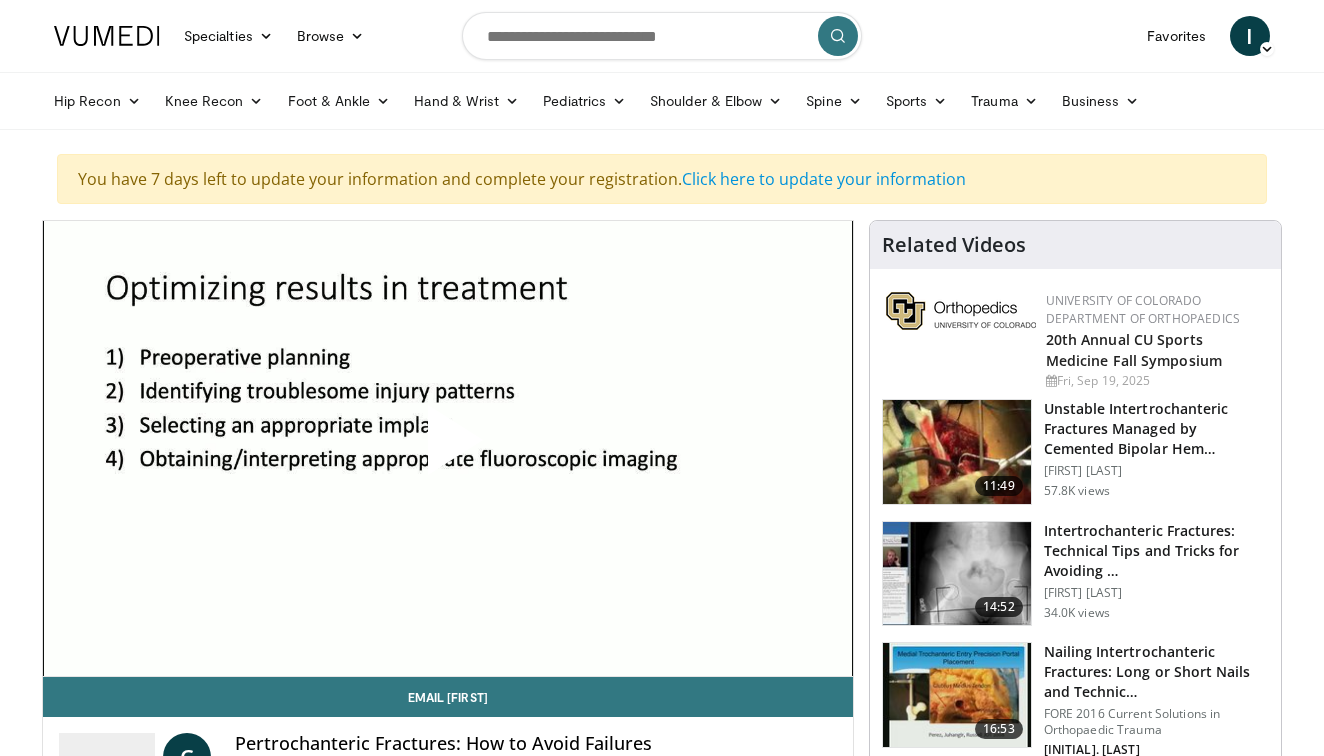 click at bounding box center (448, 448) 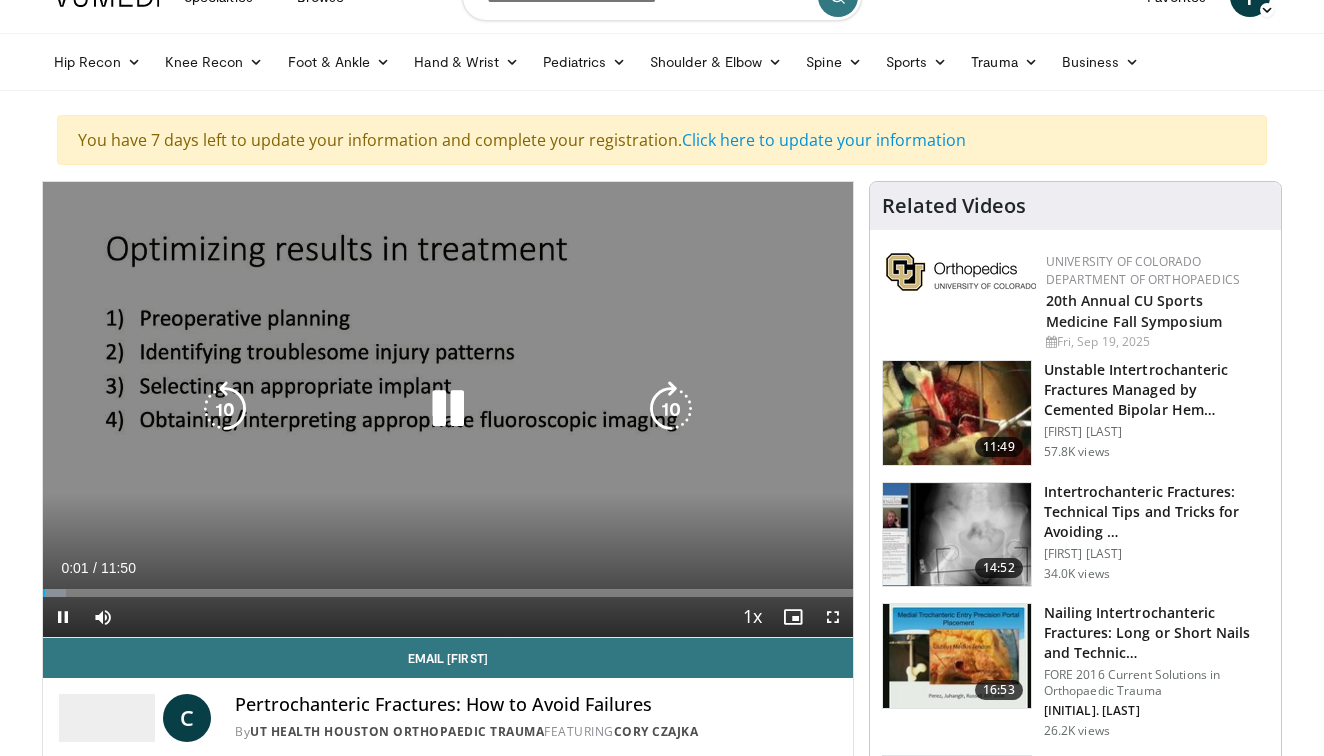 scroll, scrollTop: 68, scrollLeft: 0, axis: vertical 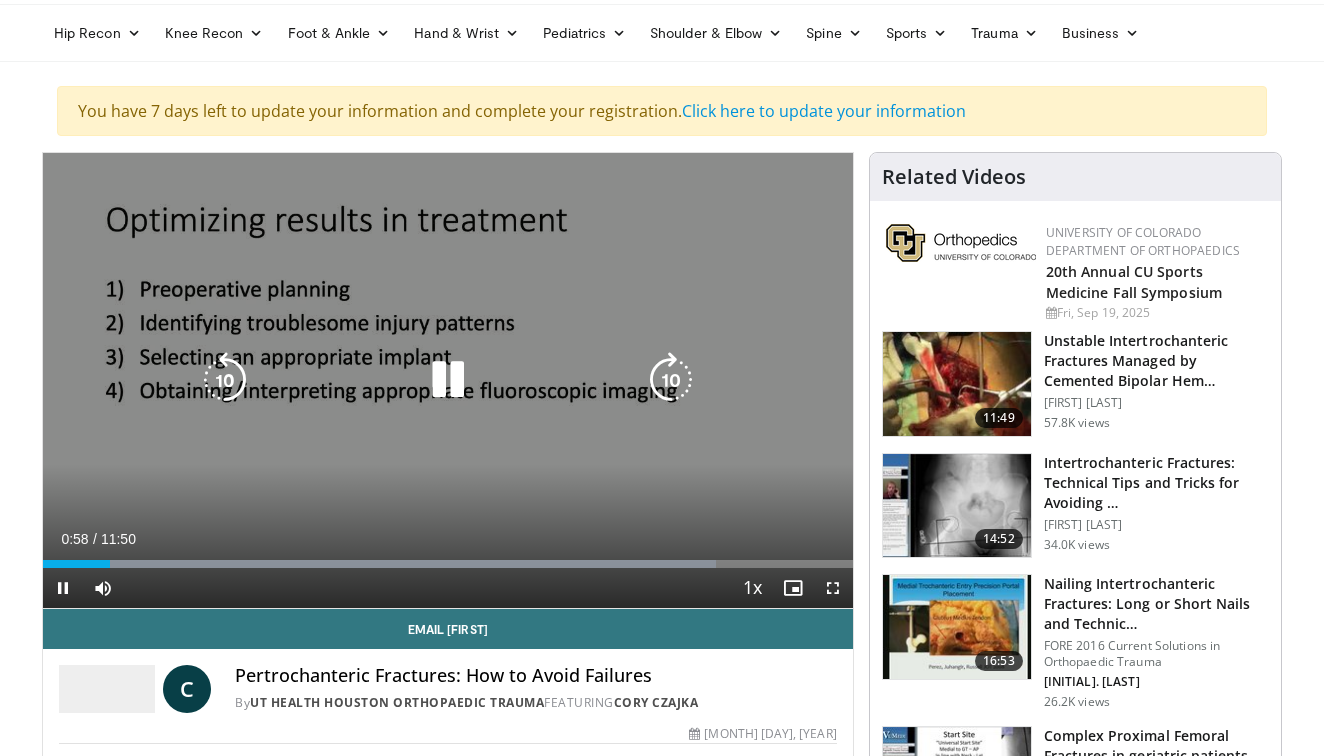 click at bounding box center [448, 380] 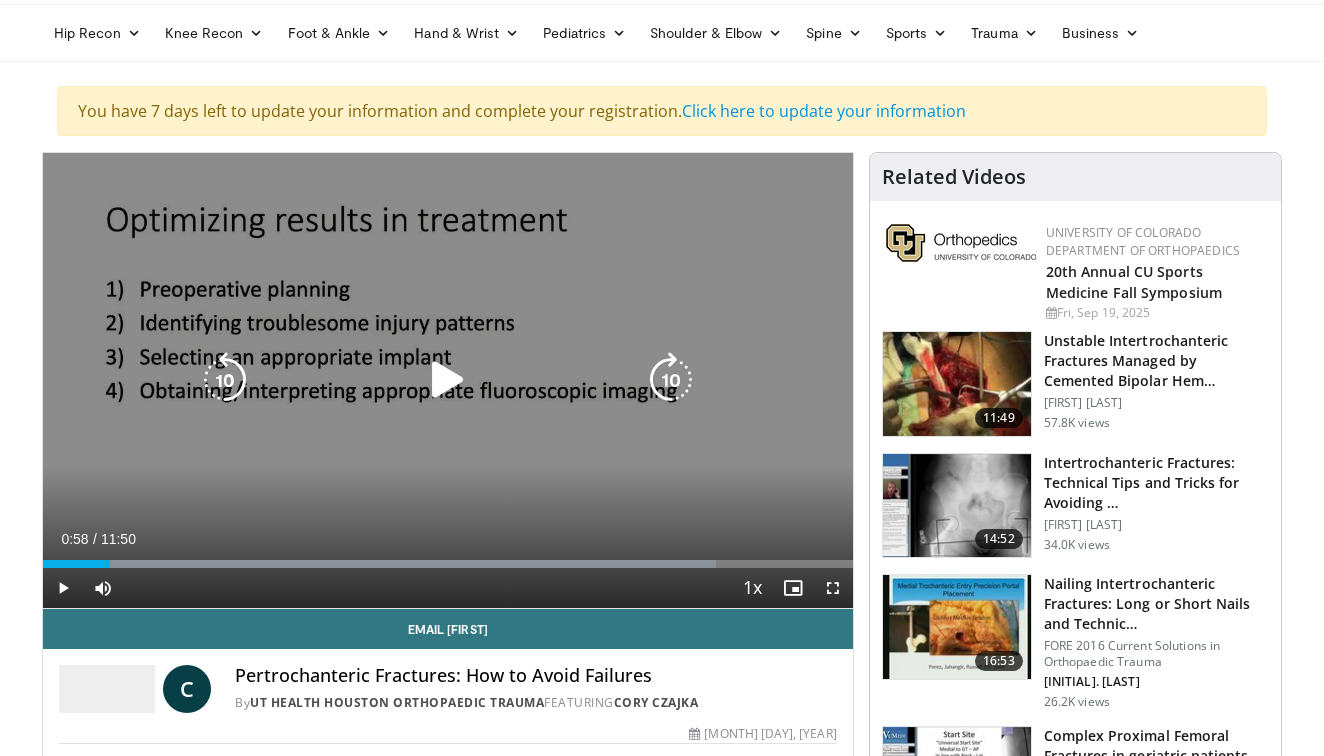 click at bounding box center (448, 380) 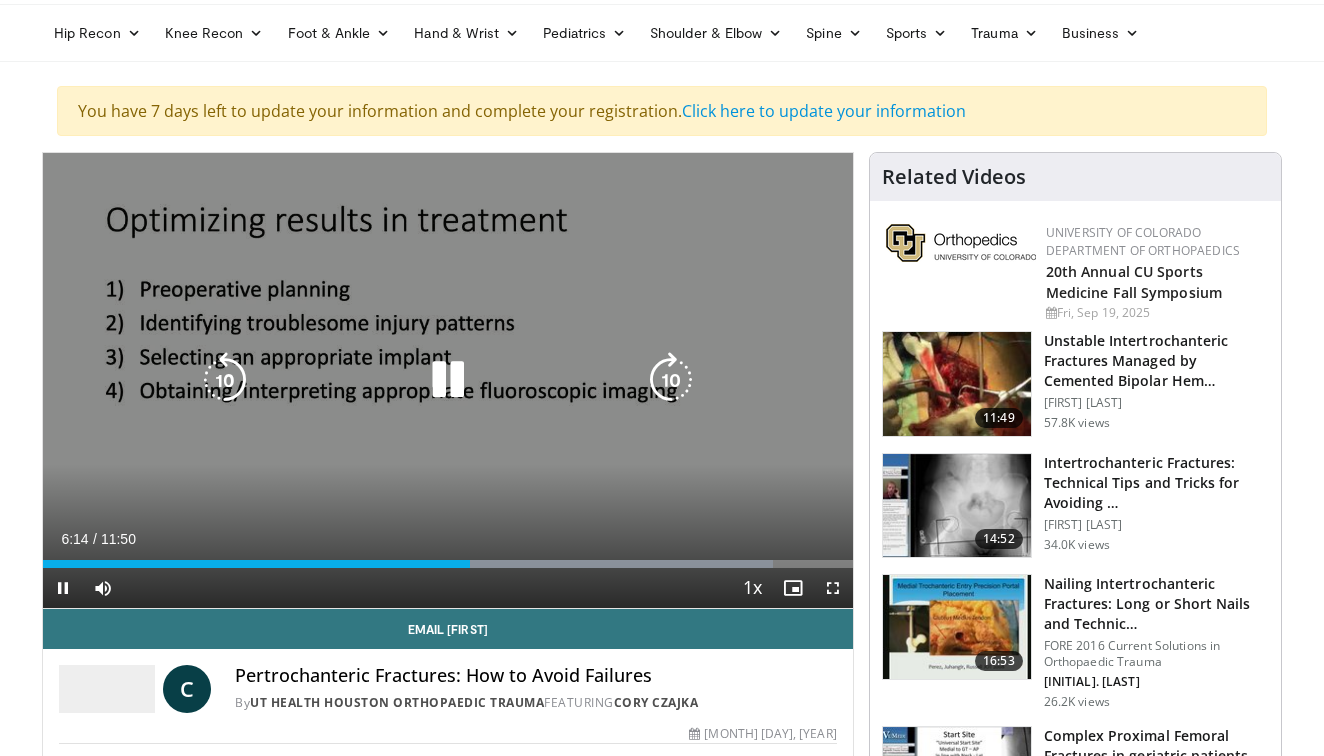 click on "10 seconds
Tap to unmute" at bounding box center [448, 380] 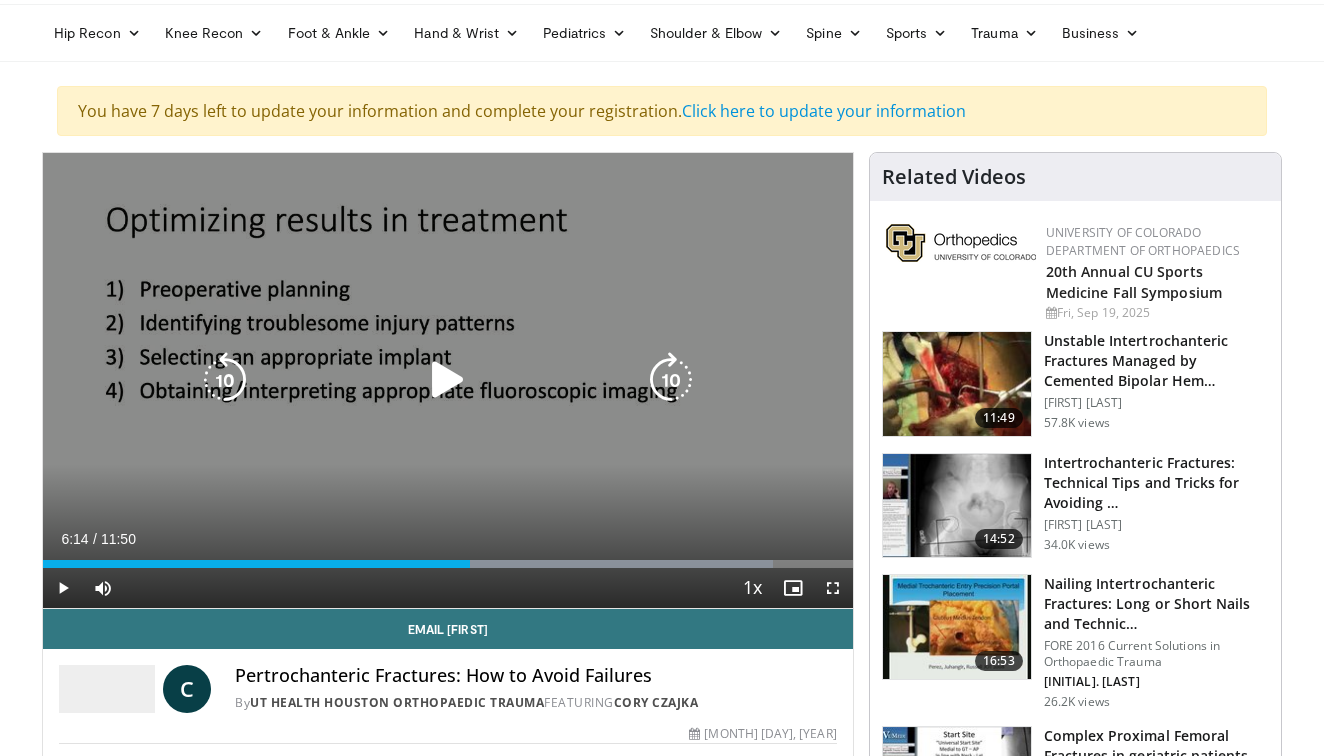 click on "10 seconds
Tap to unmute" at bounding box center (448, 380) 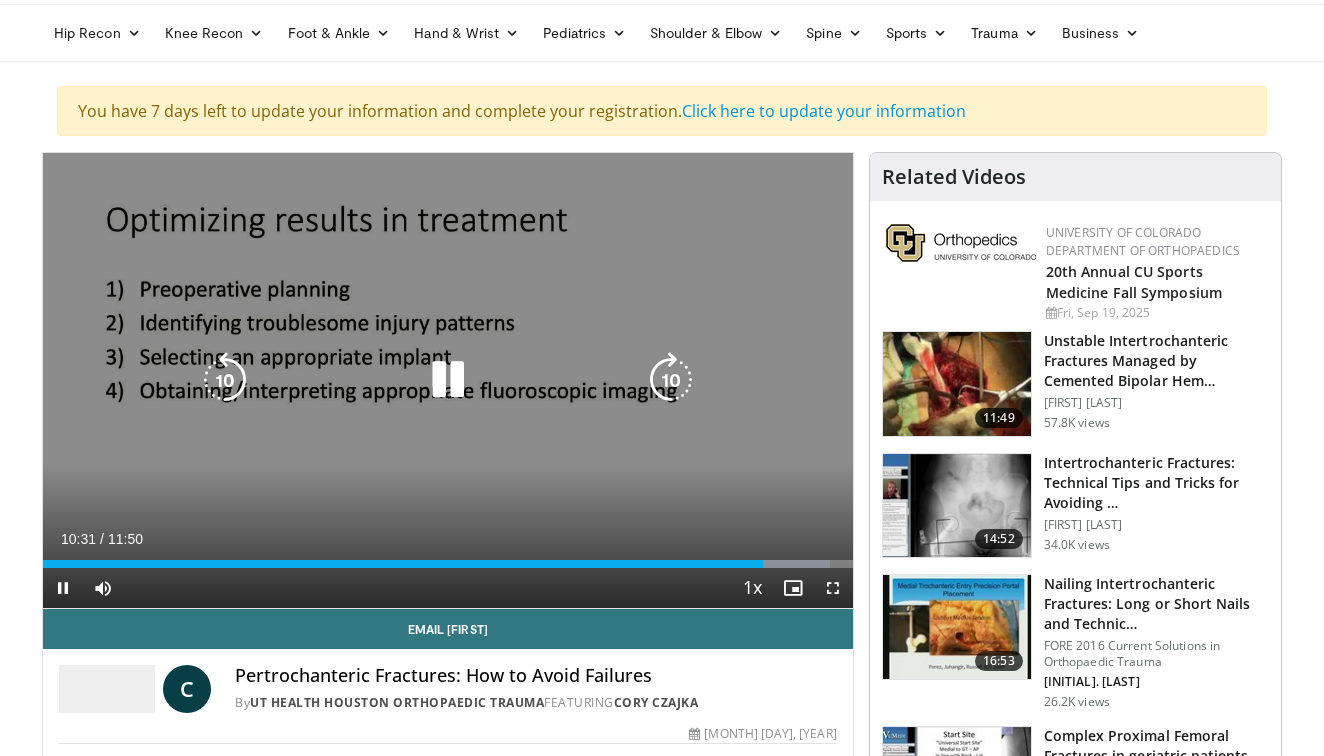click at bounding box center (448, 380) 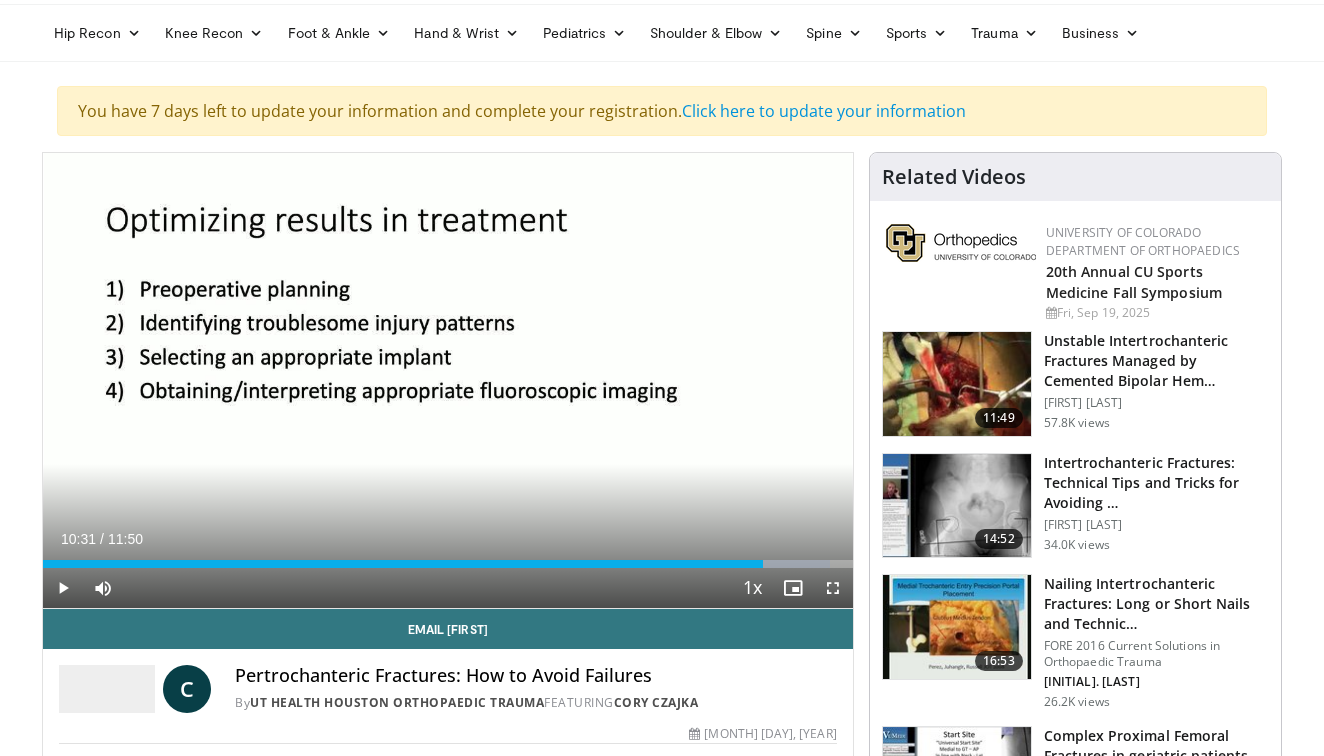 click on "10 seconds
Tap to unmute" at bounding box center [448, 380] 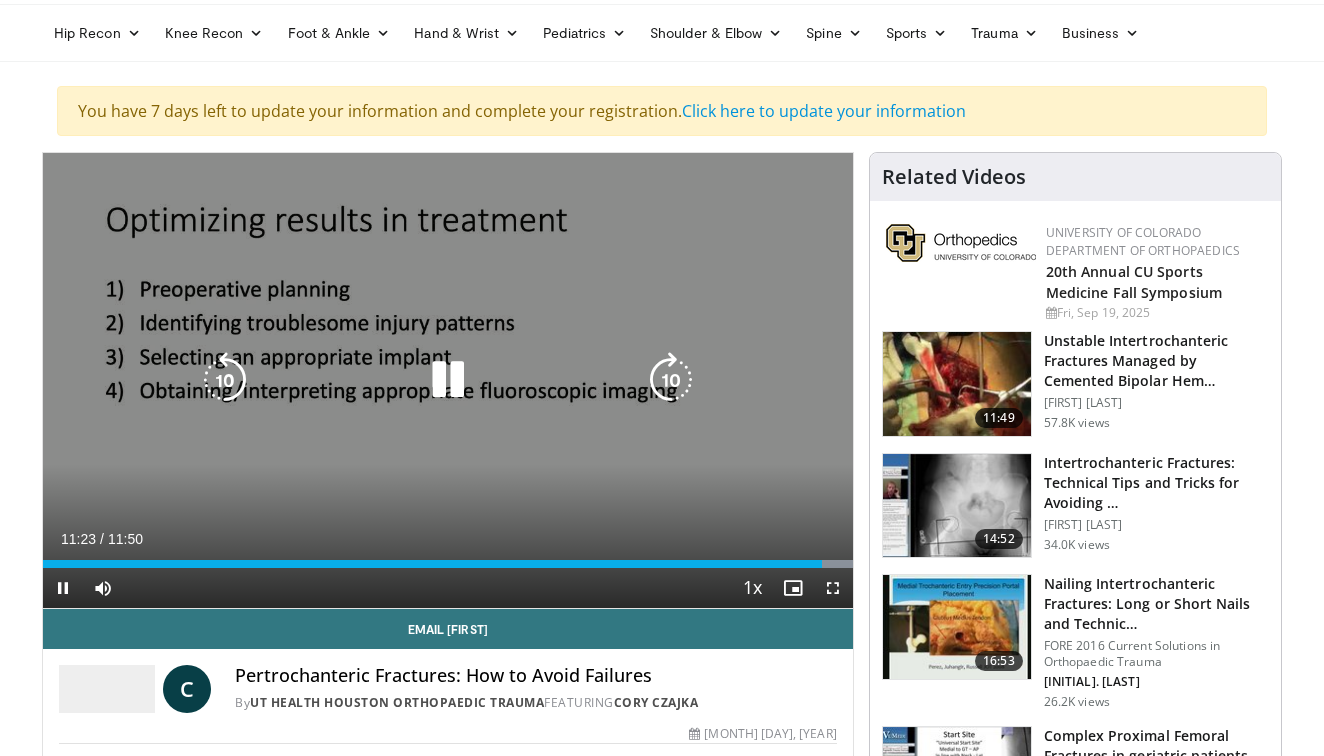 click on "10 seconds
Tap to unmute" at bounding box center (448, 380) 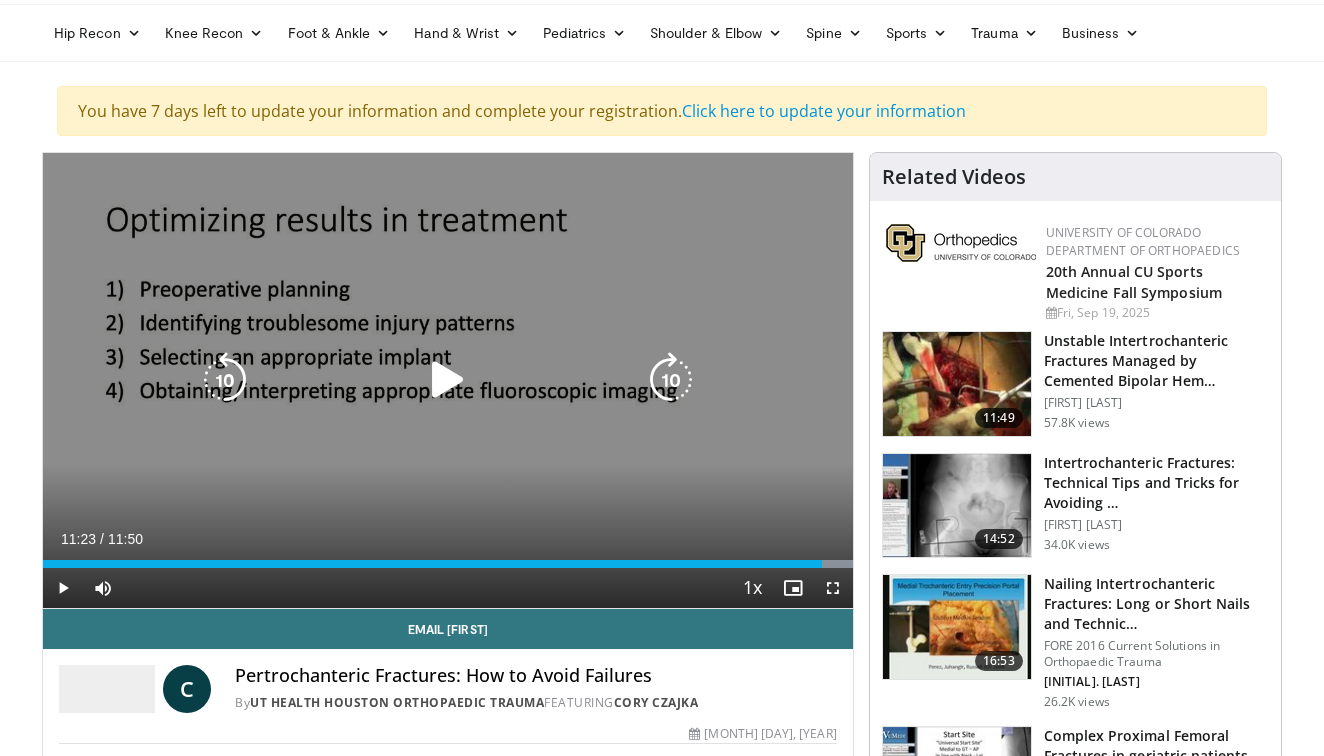 click at bounding box center [448, 380] 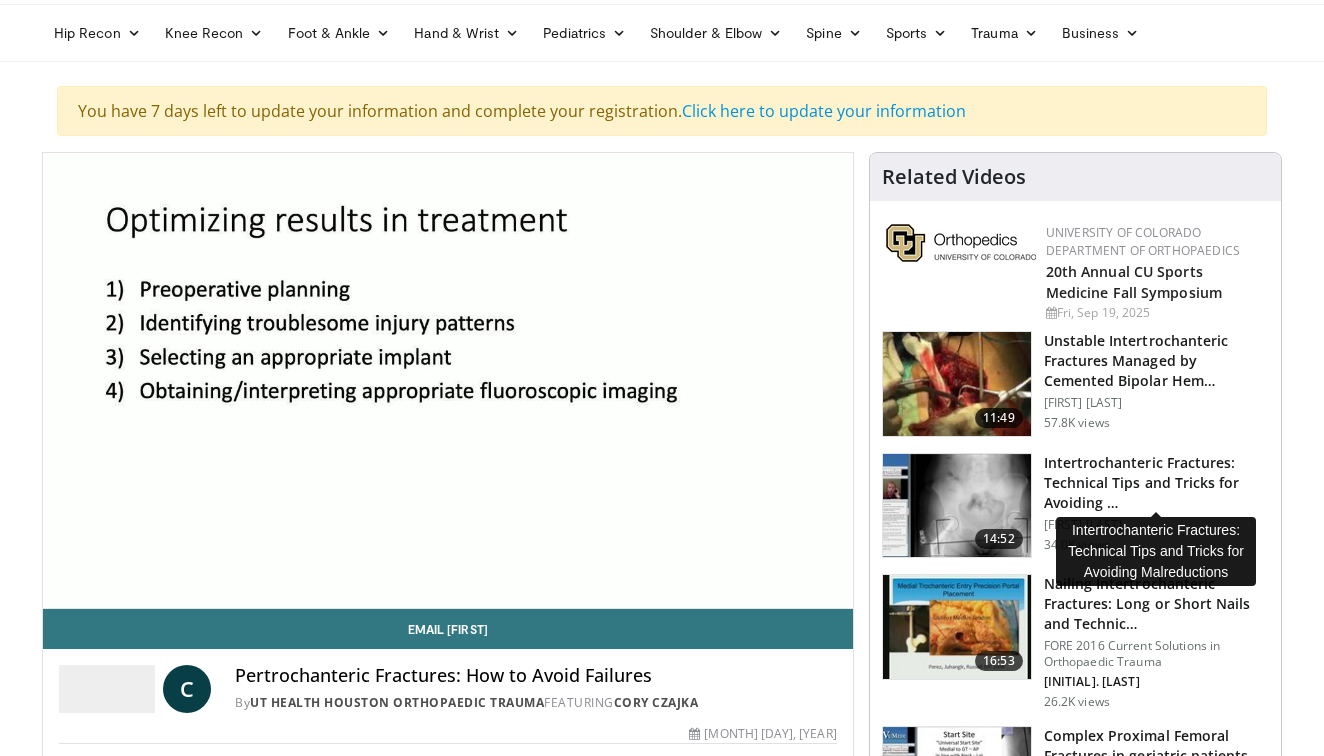 click on "Intertrochanteric Fractures: Technical Tips and Tricks for Avoiding …" at bounding box center (1156, 483) 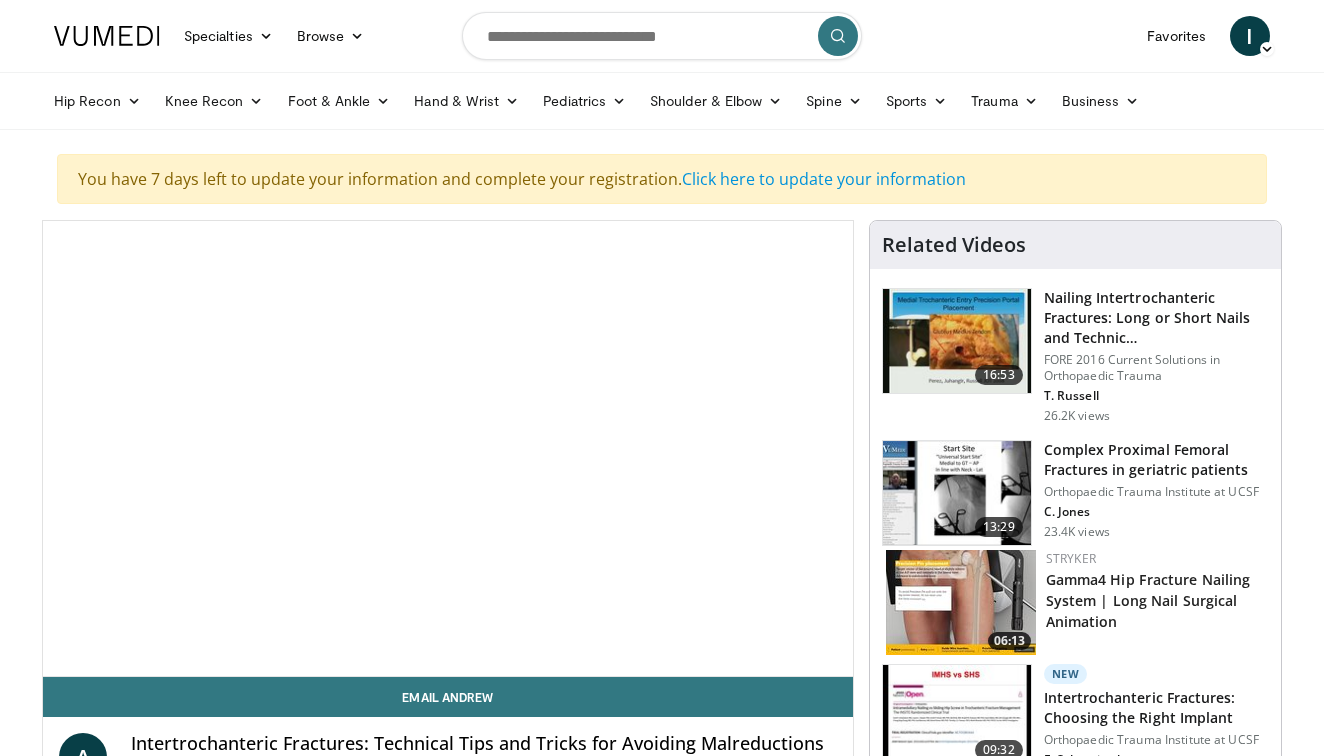 scroll, scrollTop: 0, scrollLeft: 0, axis: both 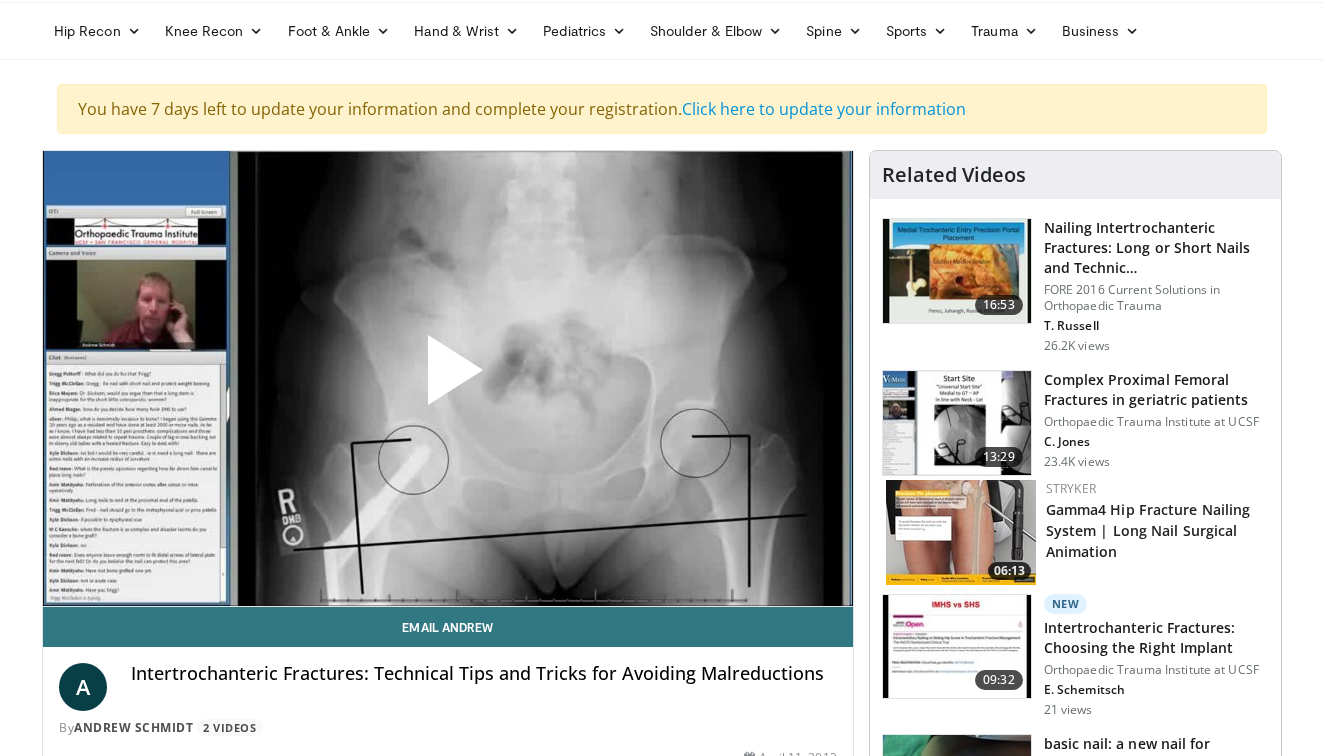 click at bounding box center [448, 378] 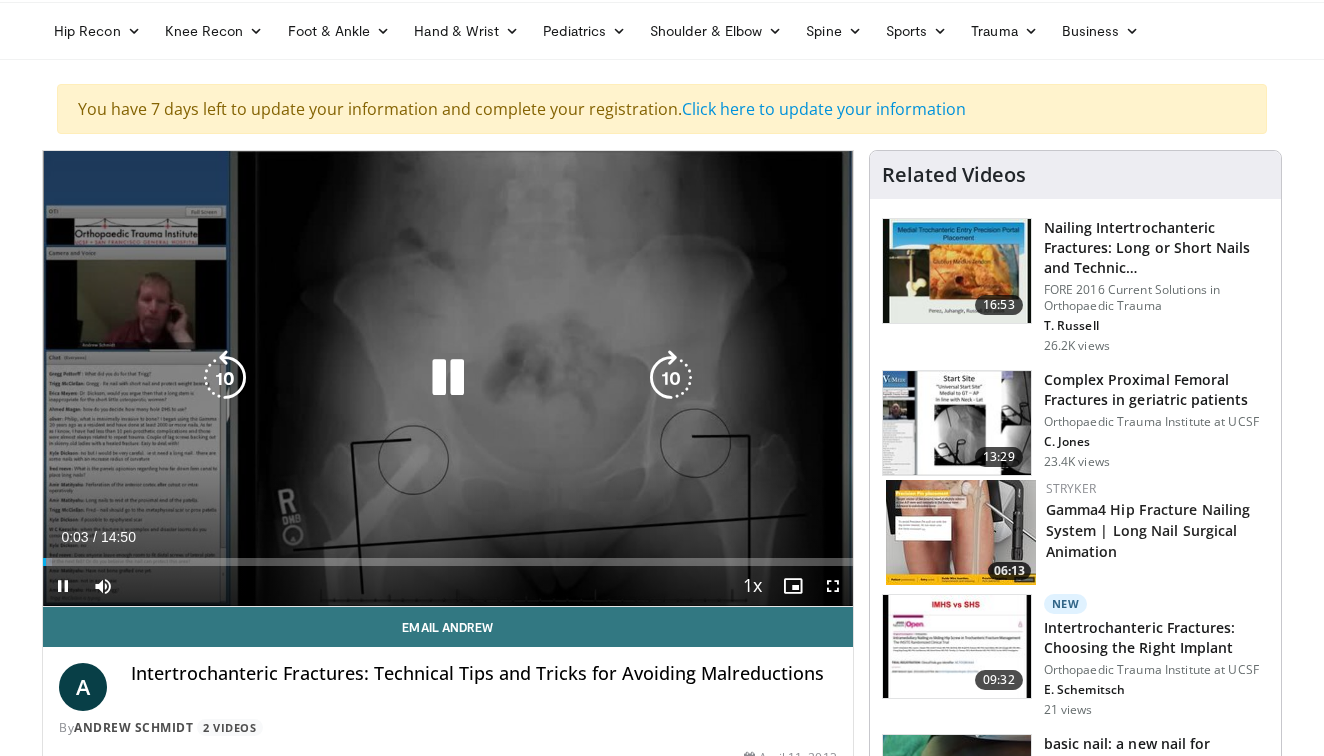 click at bounding box center (448, 378) 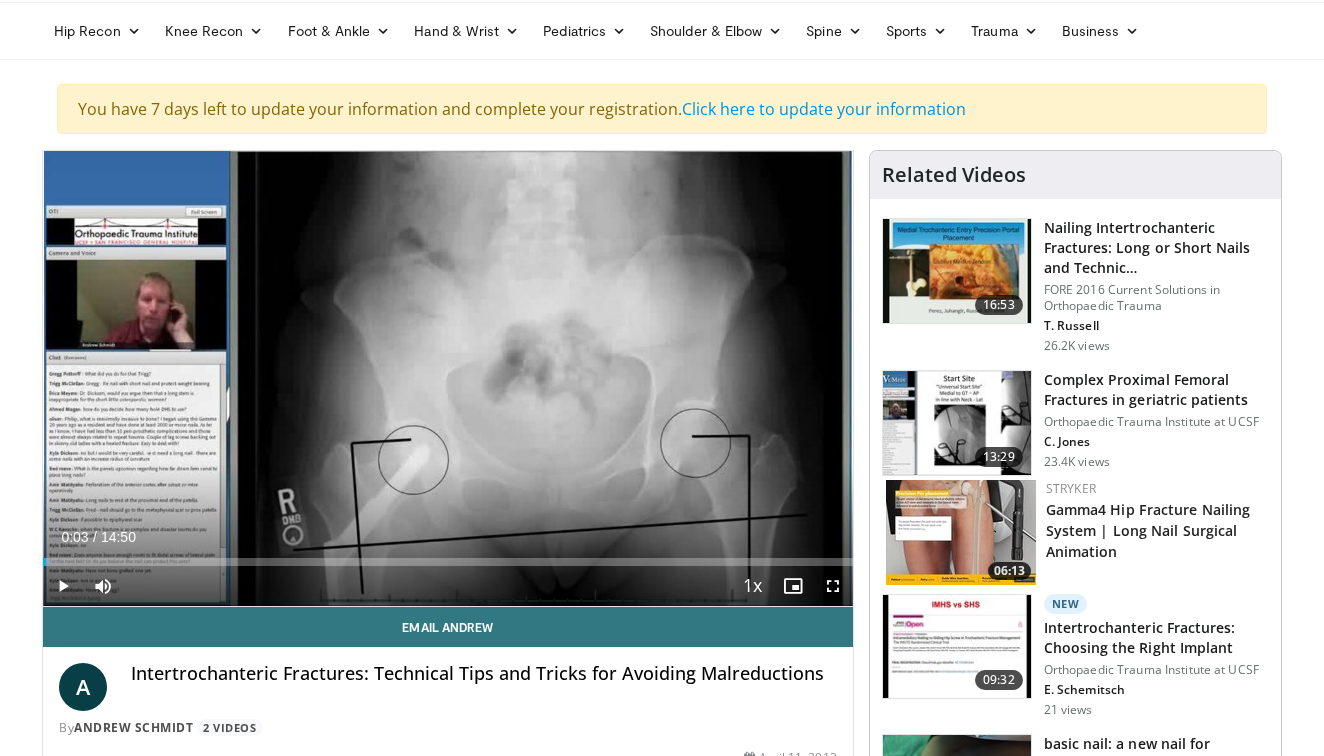 click at bounding box center [961, 532] 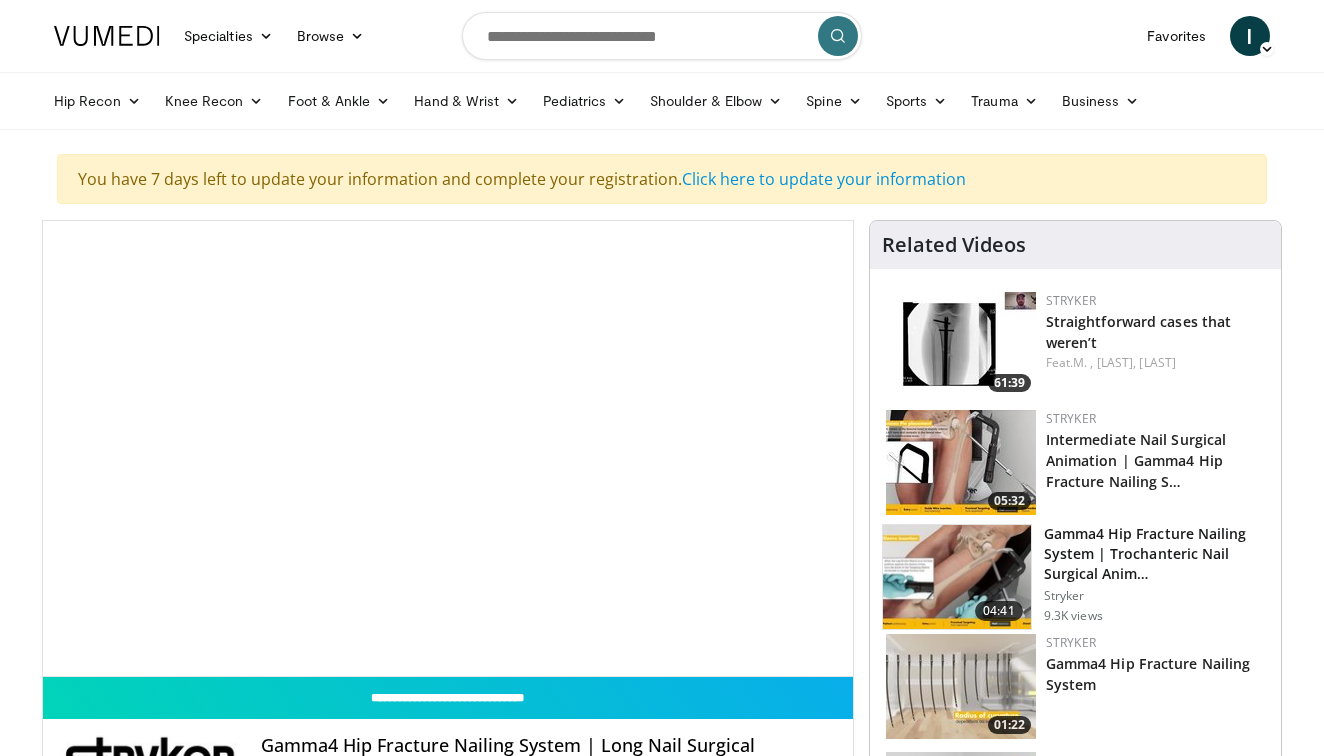 scroll, scrollTop: 0, scrollLeft: 0, axis: both 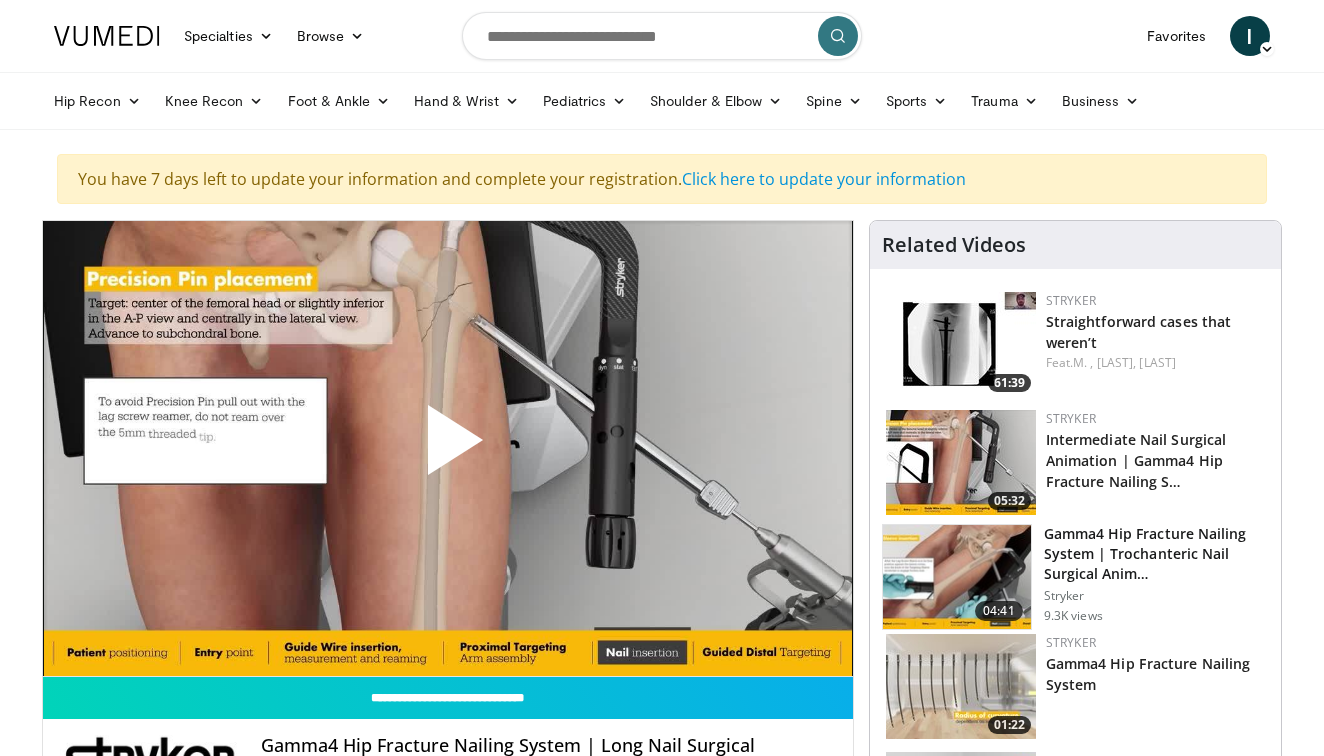 click at bounding box center (448, 448) 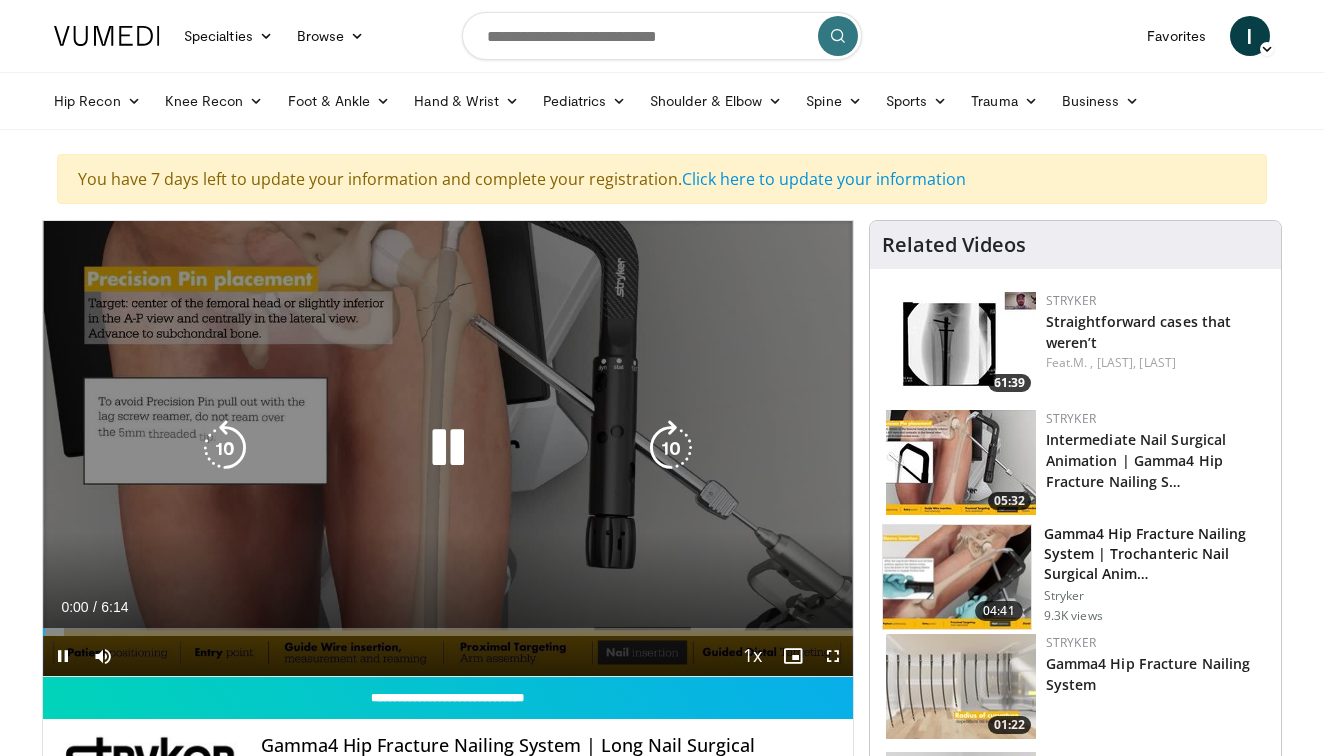 click at bounding box center [448, 448] 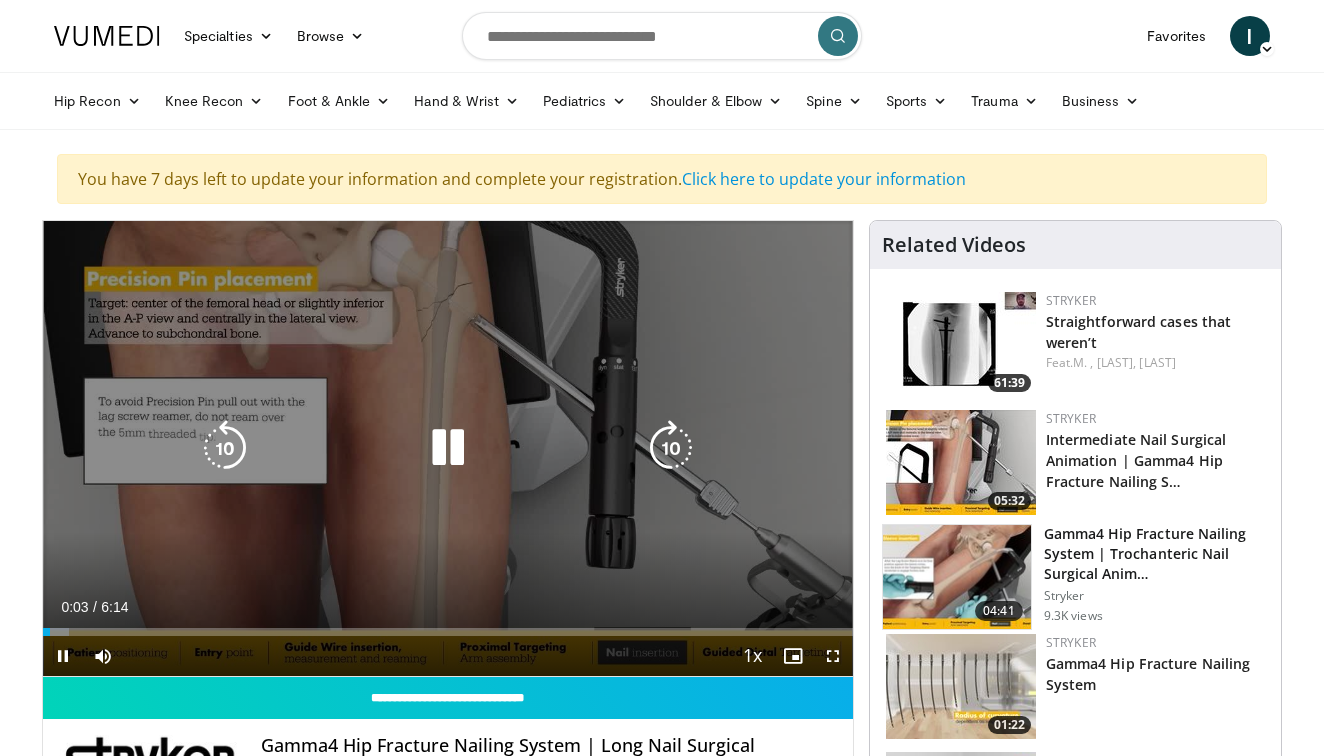 click at bounding box center [448, 448] 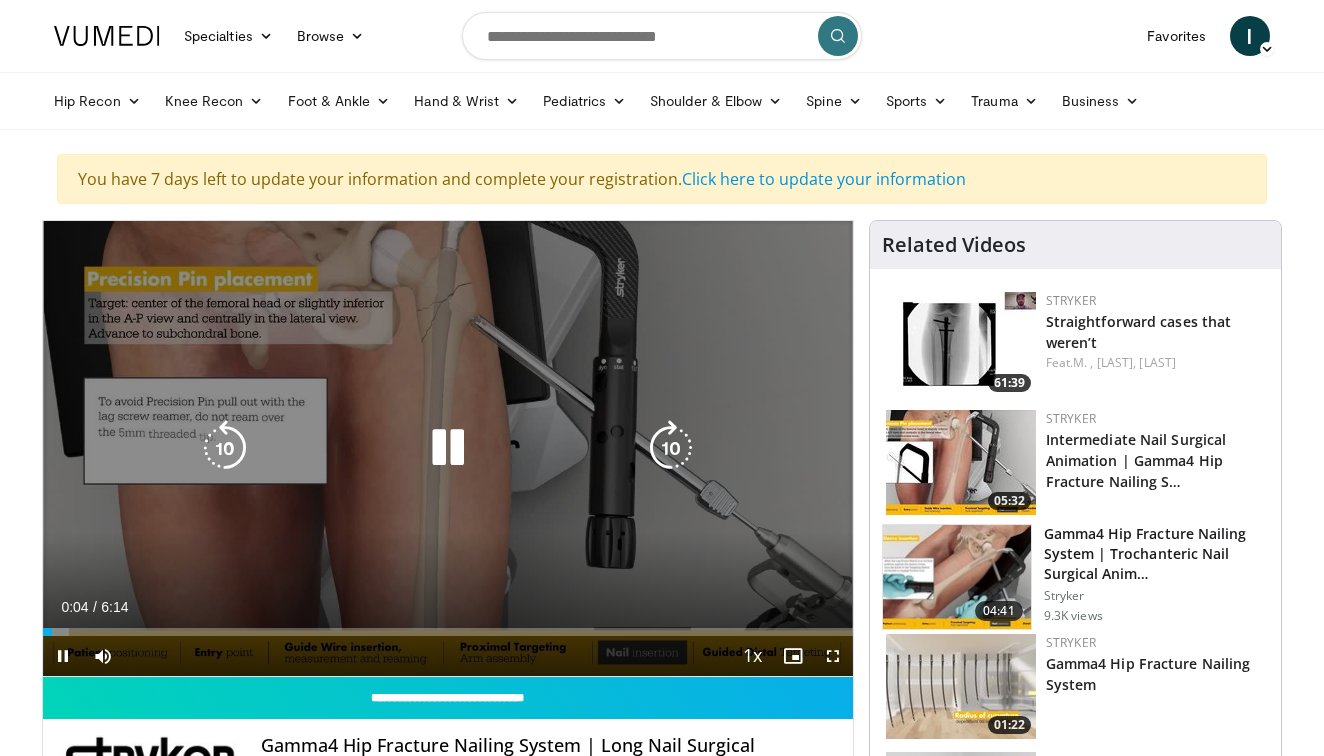 click at bounding box center [448, 448] 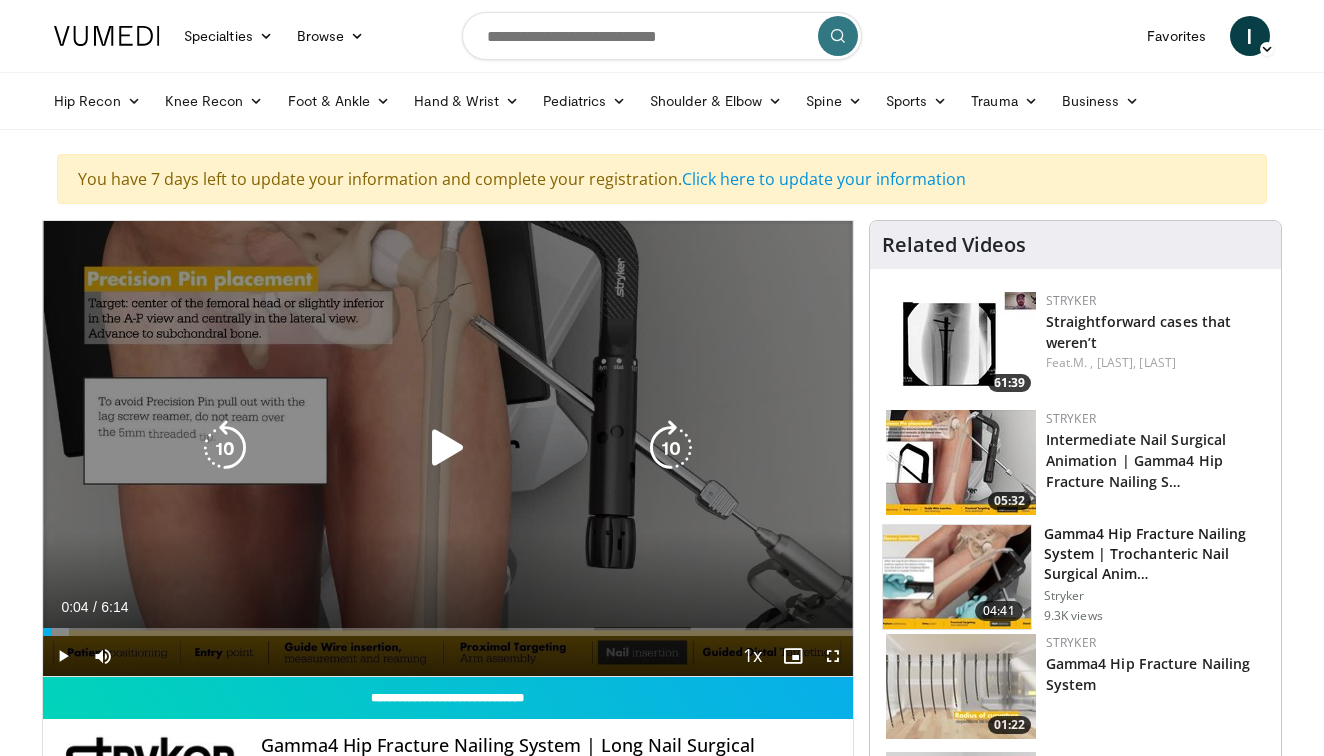 click at bounding box center (448, 448) 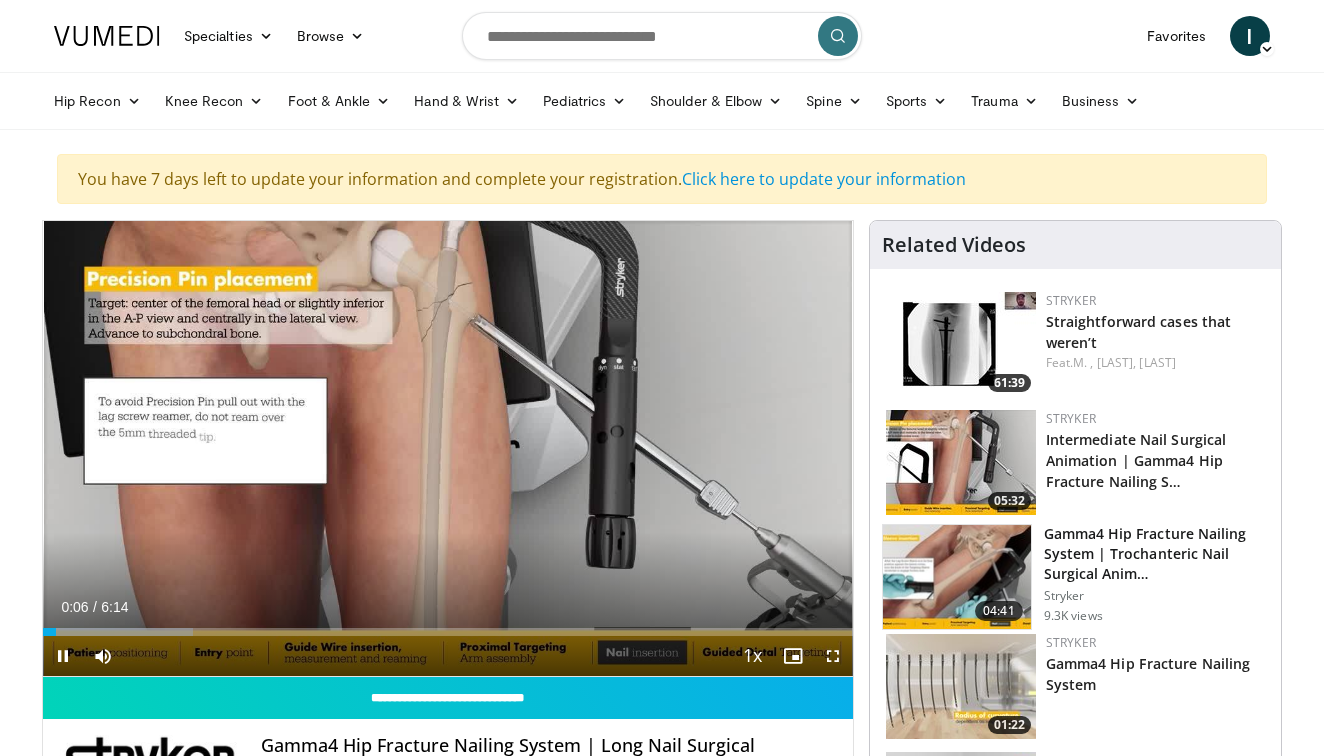 click at bounding box center [833, 656] 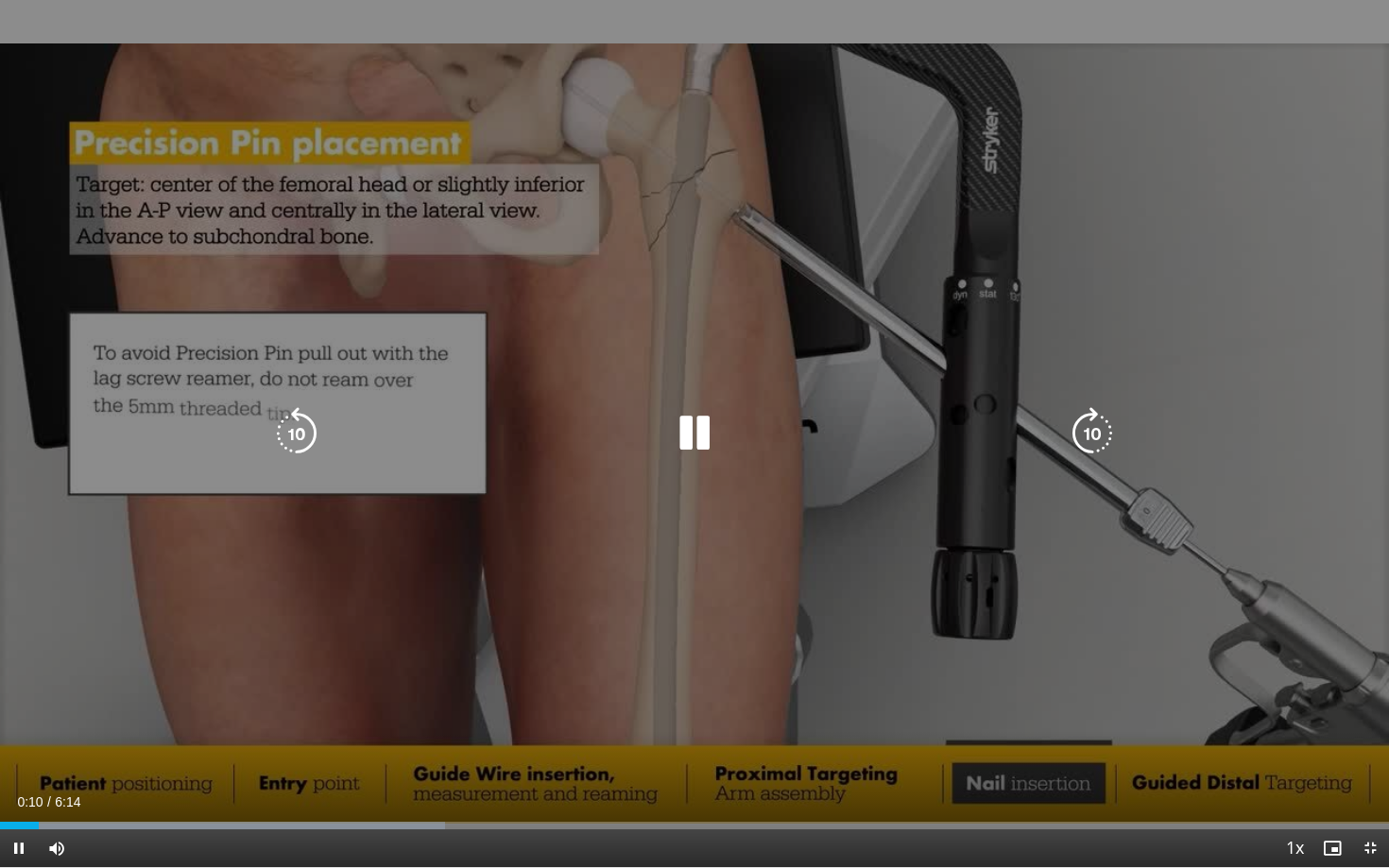 click at bounding box center [694, 434] 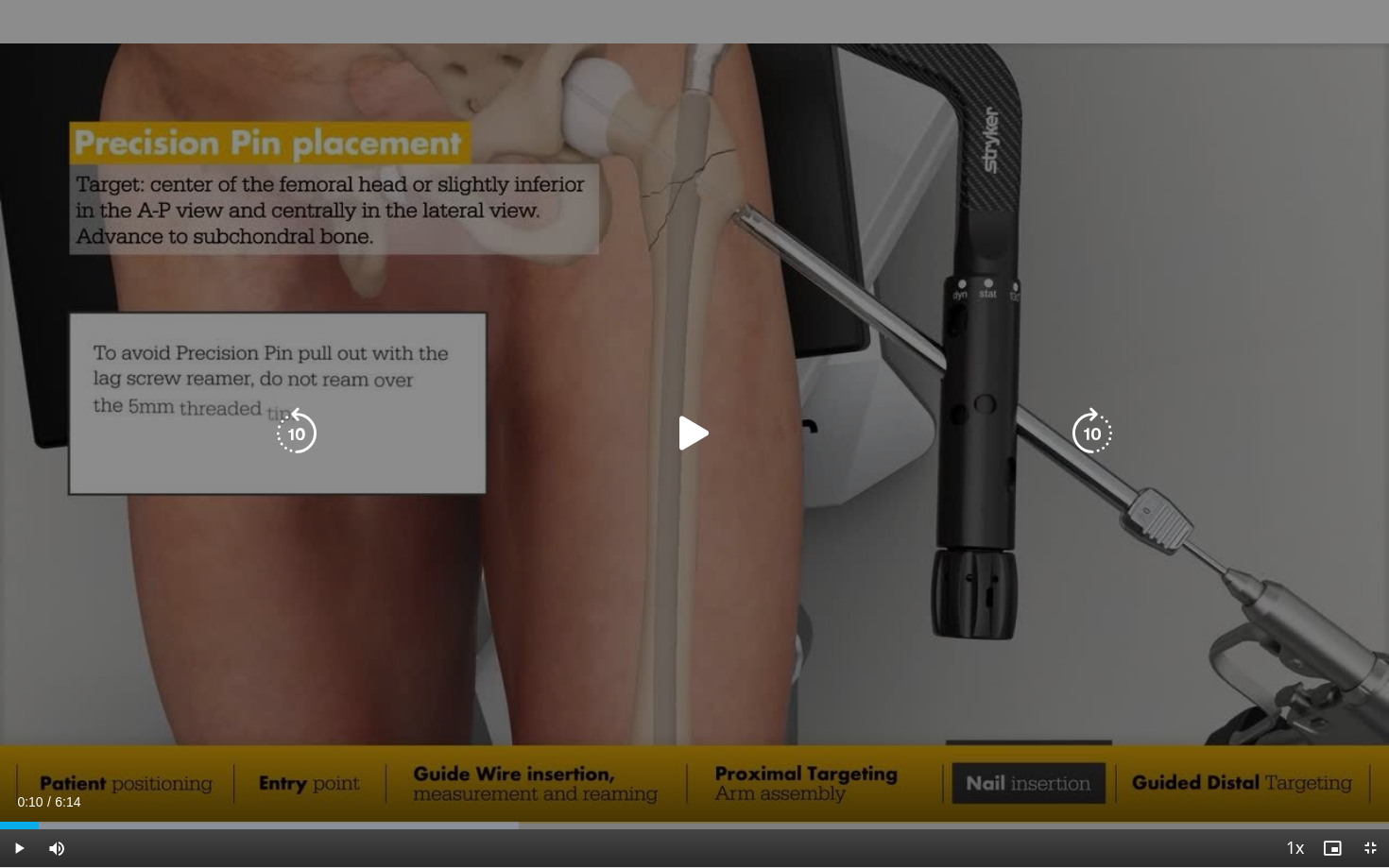 click on "10 seconds
Tap to unmute" at bounding box center [694, 434] 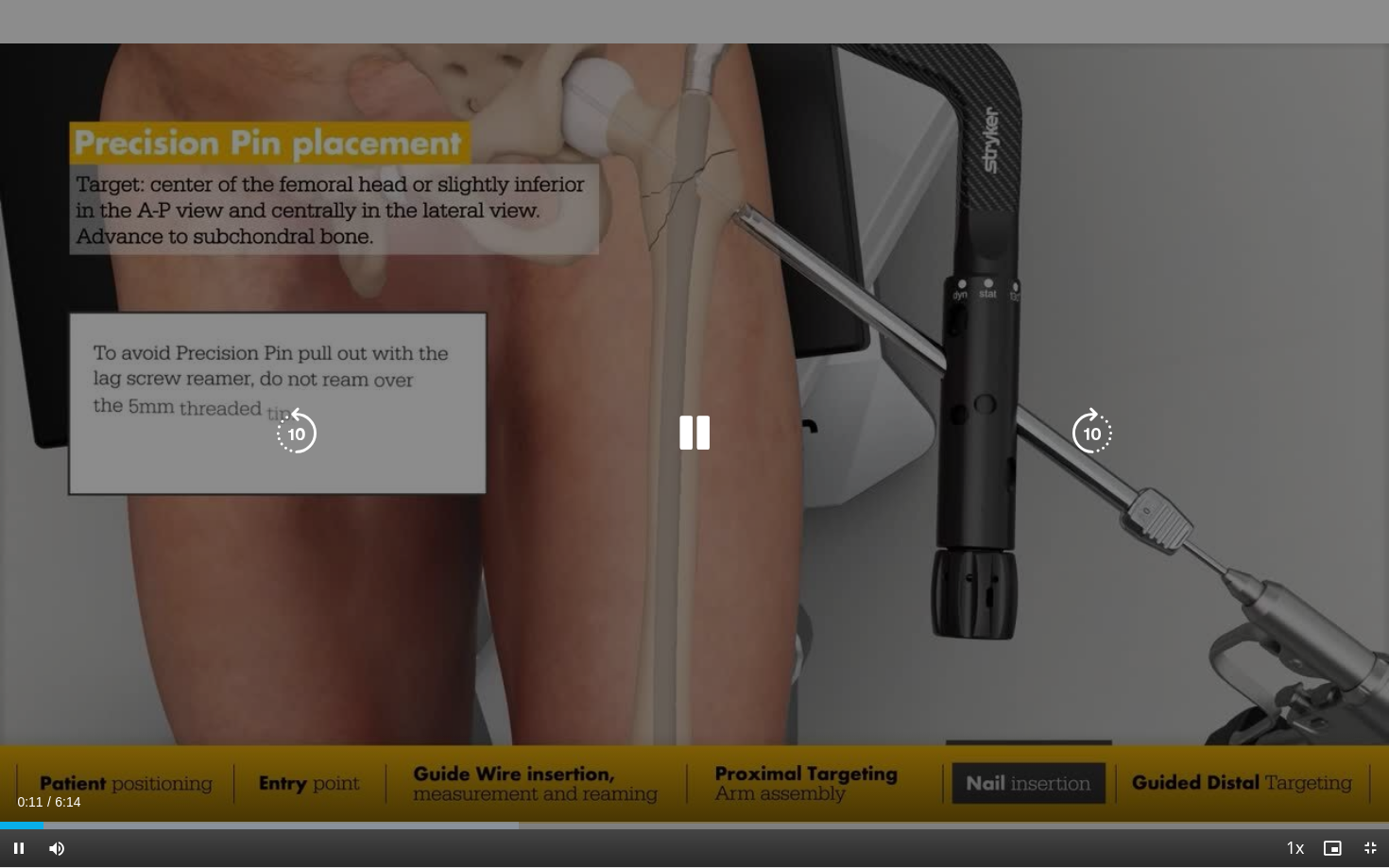 click at bounding box center (694, 434) 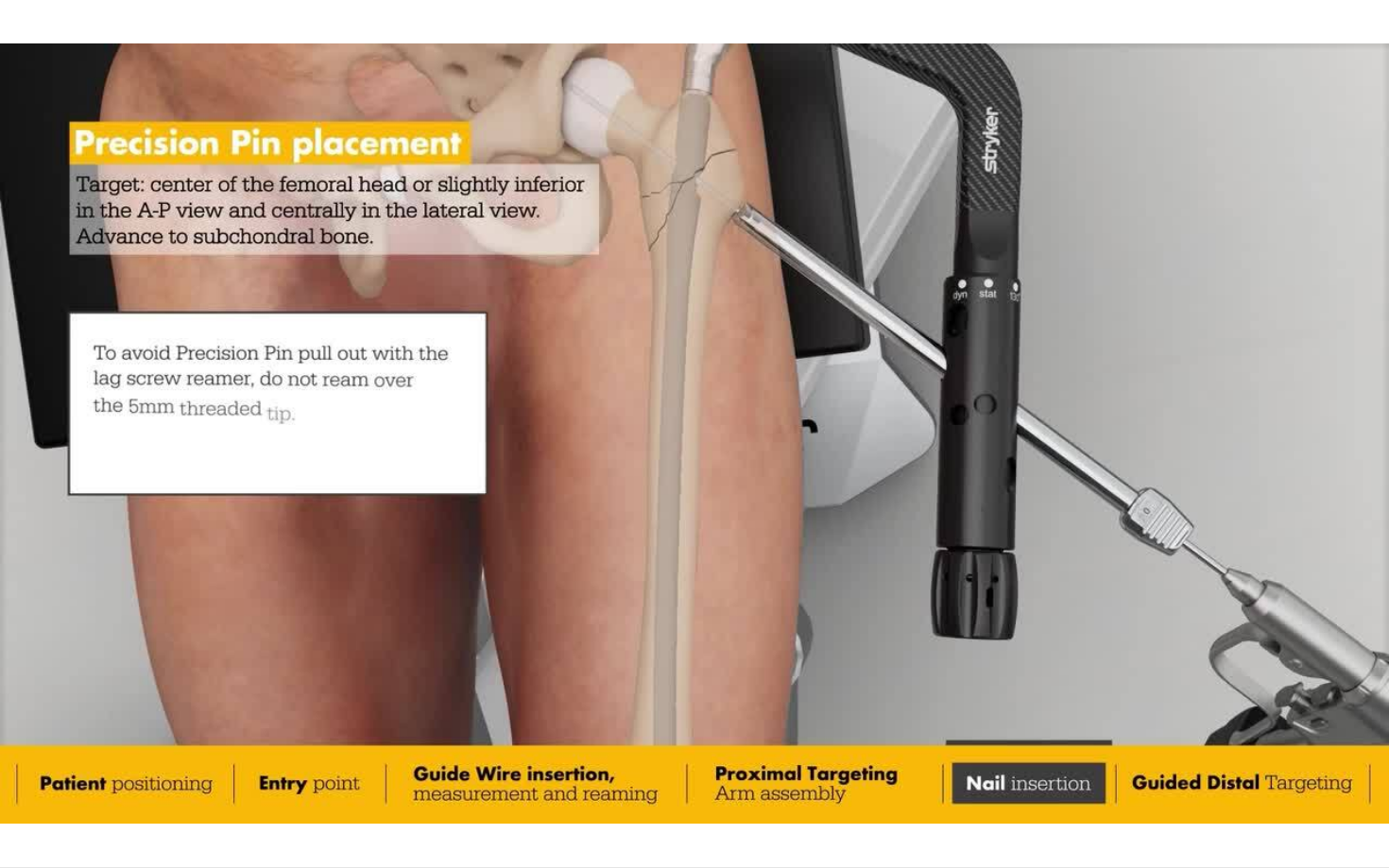 click on "10 seconds
Tap to unmute" at bounding box center (694, 434) 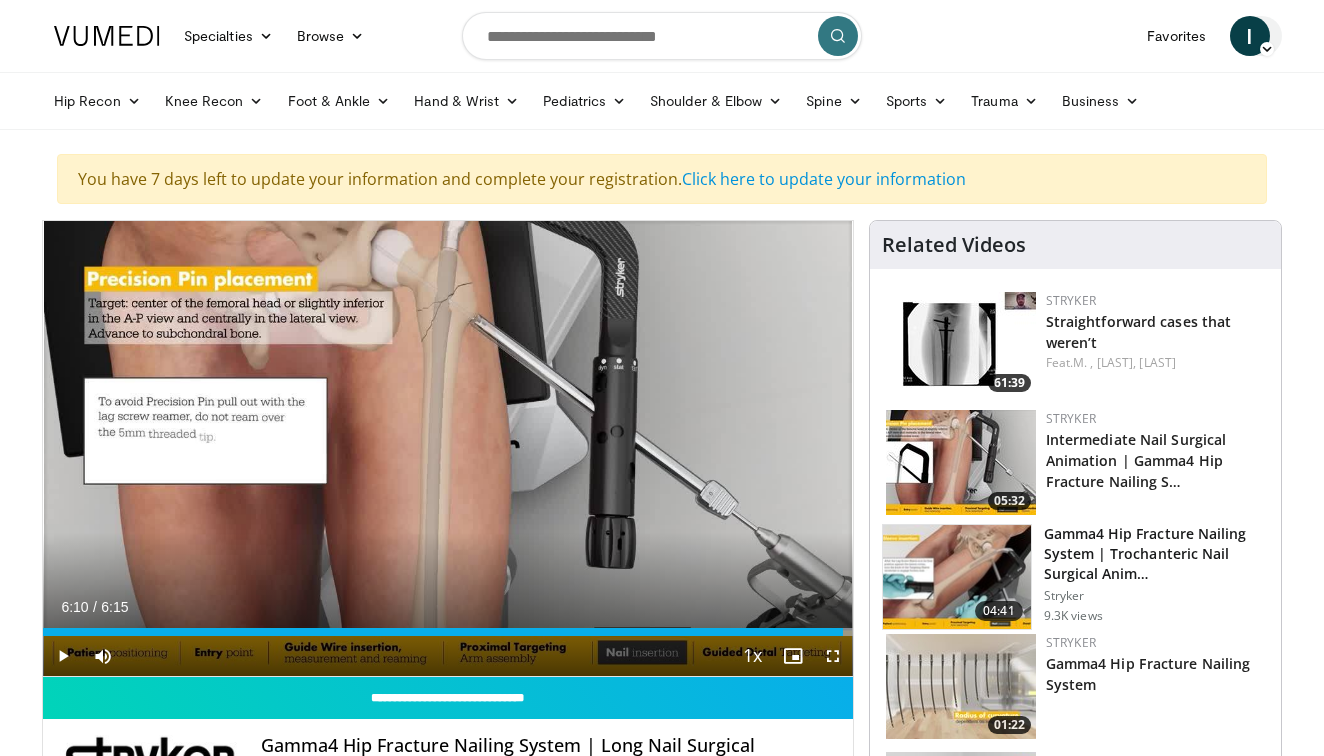 click at bounding box center (1267, 49) 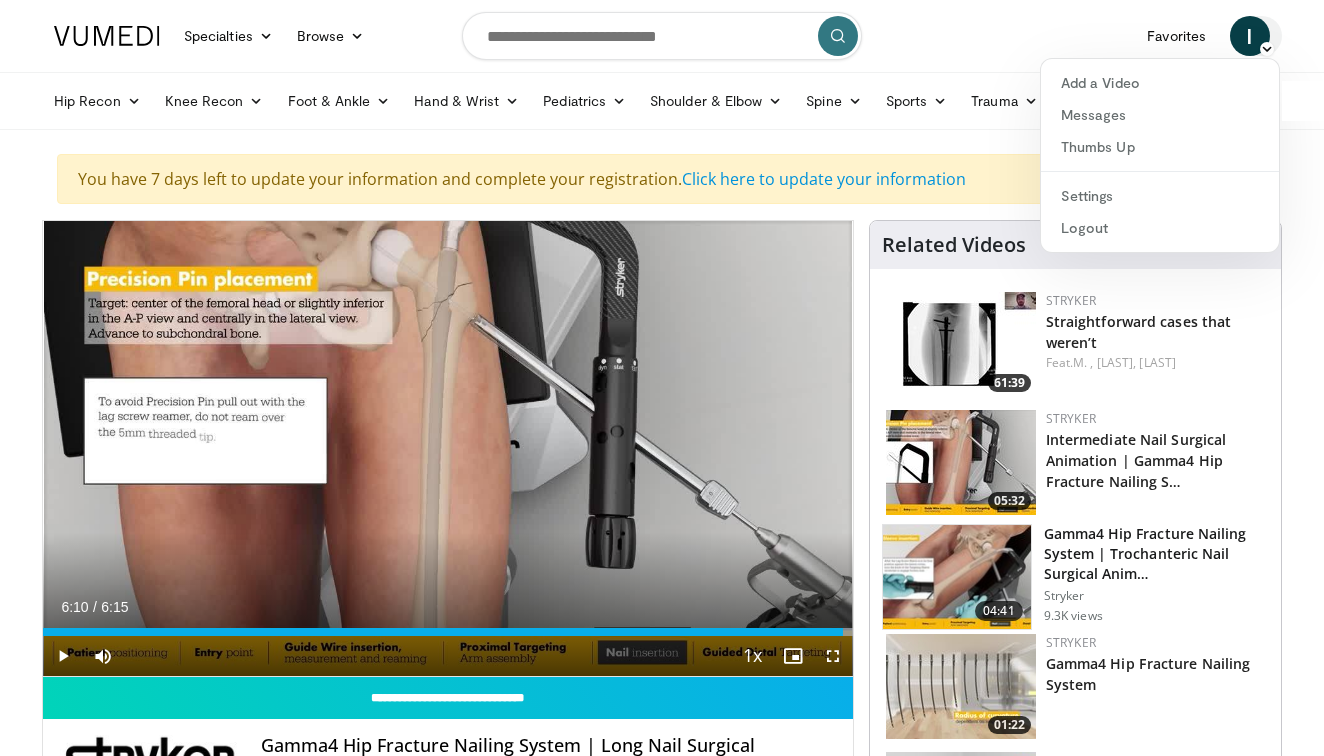 click at bounding box center [1267, 49] 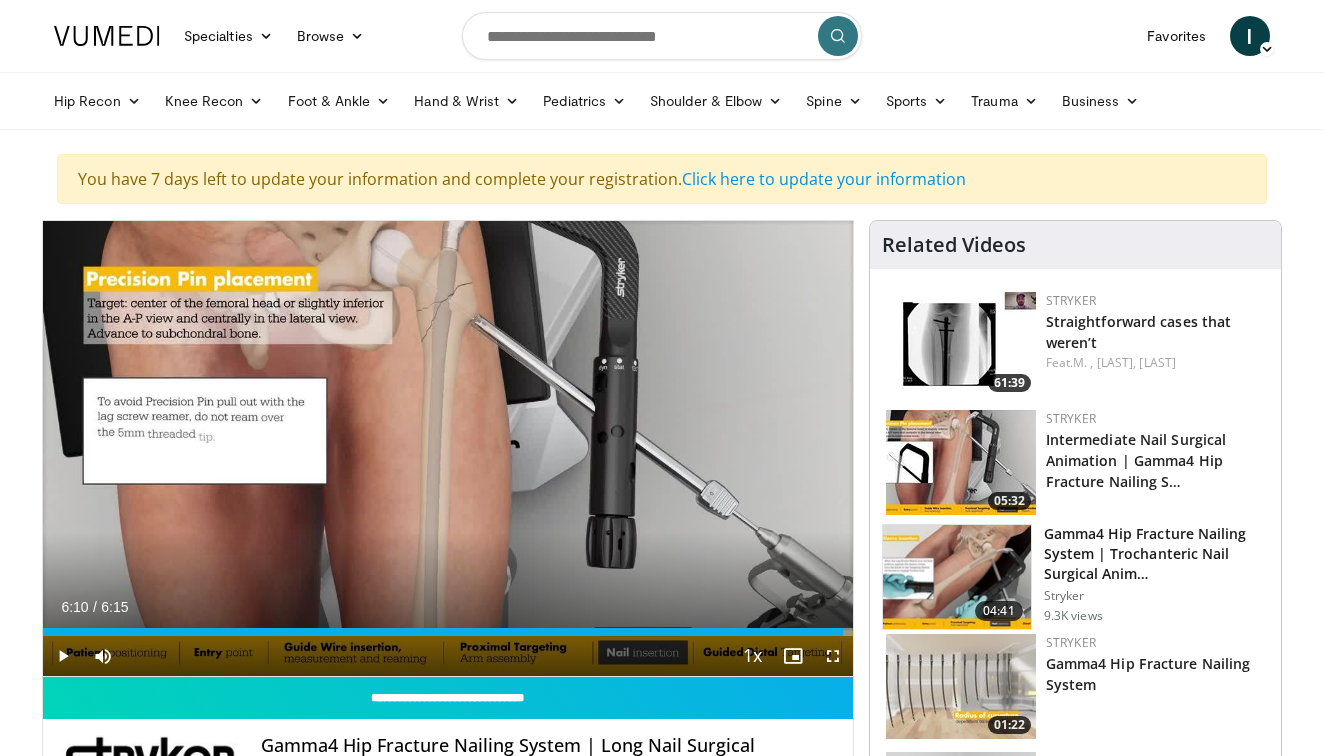 scroll, scrollTop: 0, scrollLeft: 0, axis: both 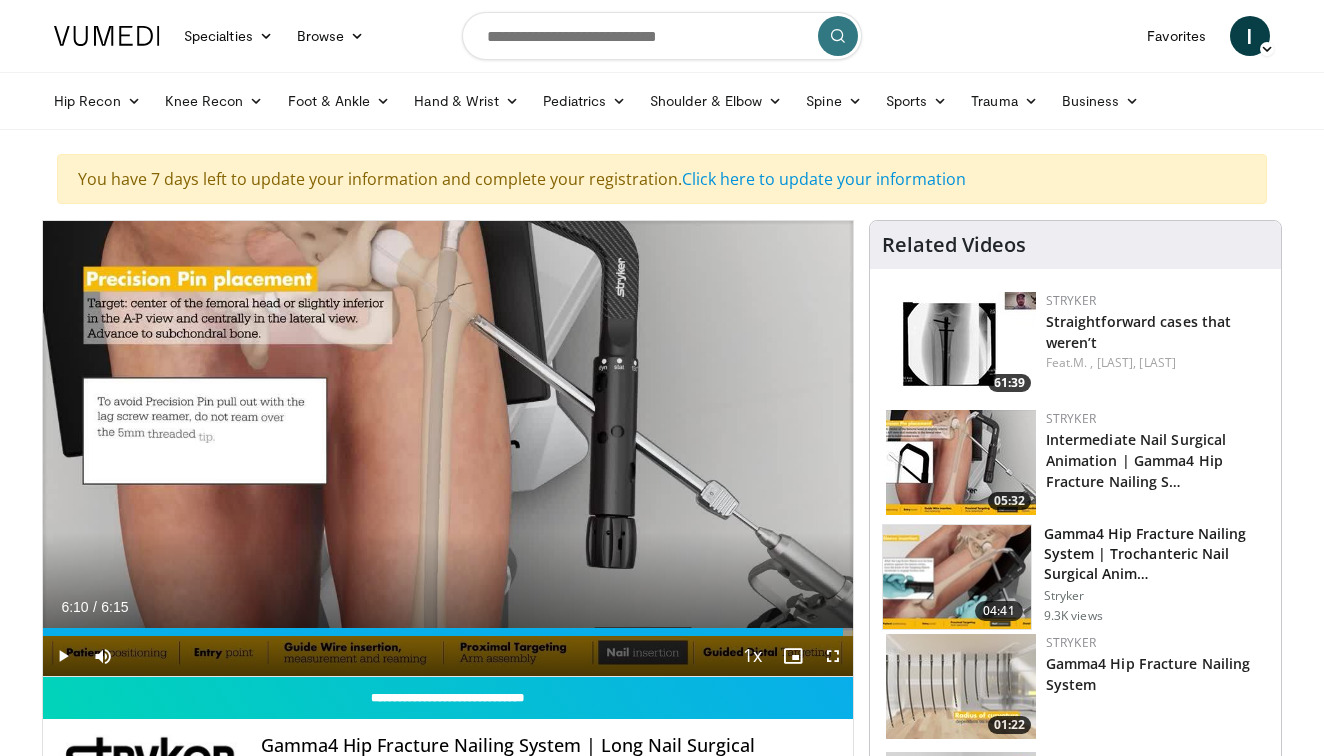click on "You have 7 days left to update your information and complete your registration.
Click here to update your information" at bounding box center [662, 179] 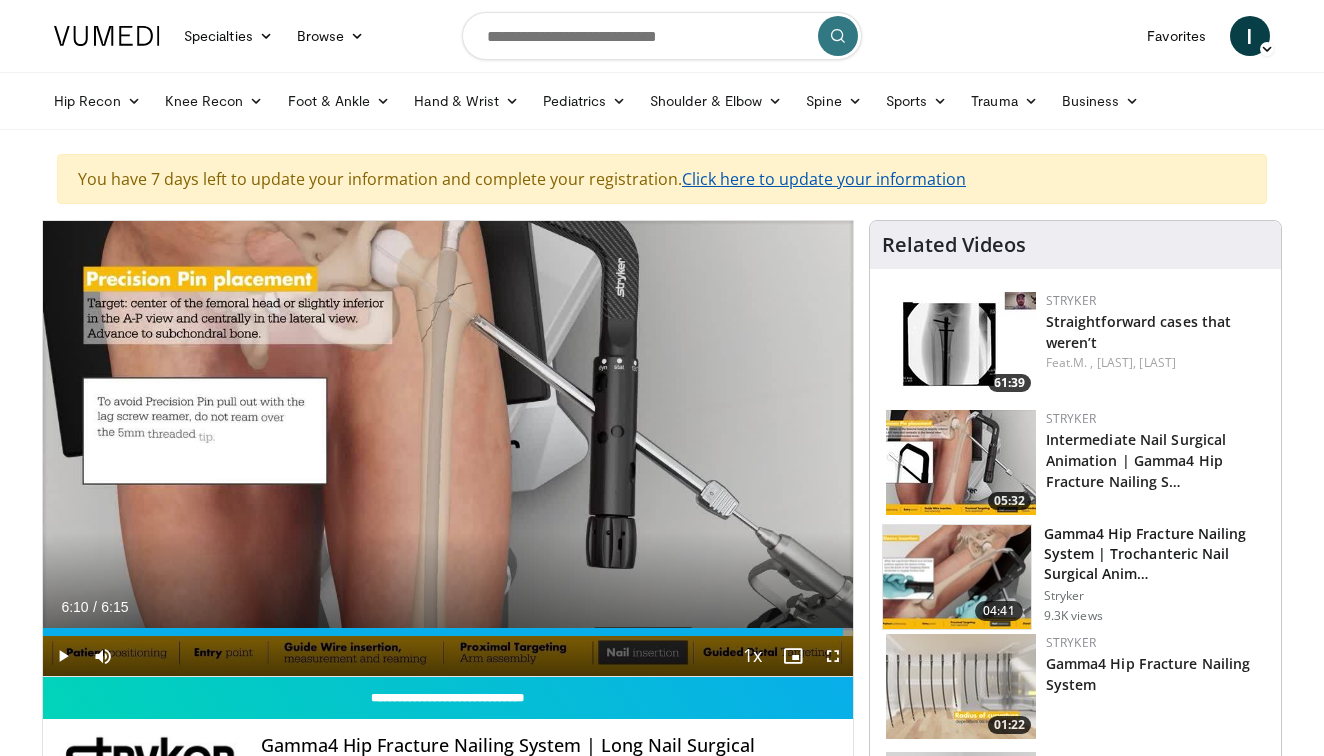 click on "Click here to update your information" at bounding box center [824, 179] 